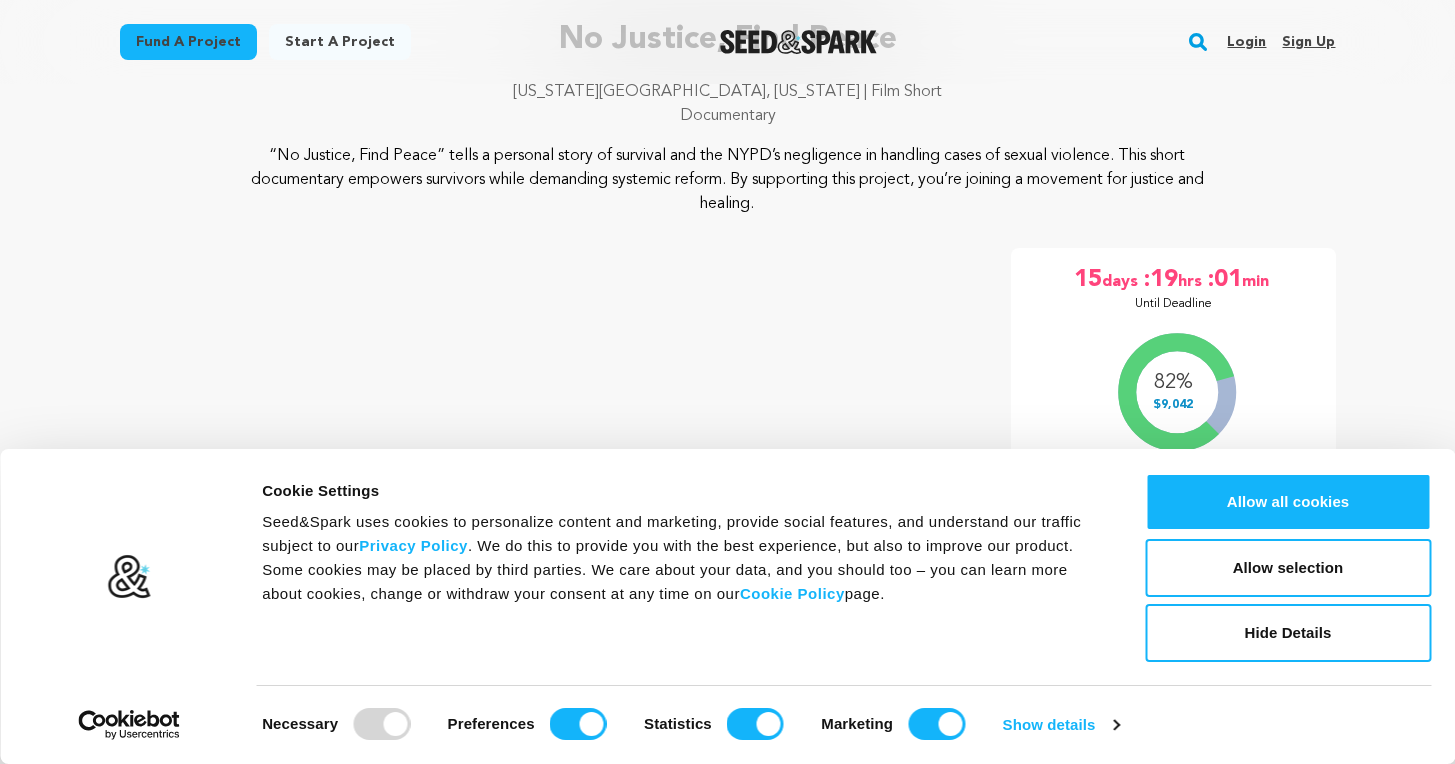 scroll, scrollTop: 176, scrollLeft: 0, axis: vertical 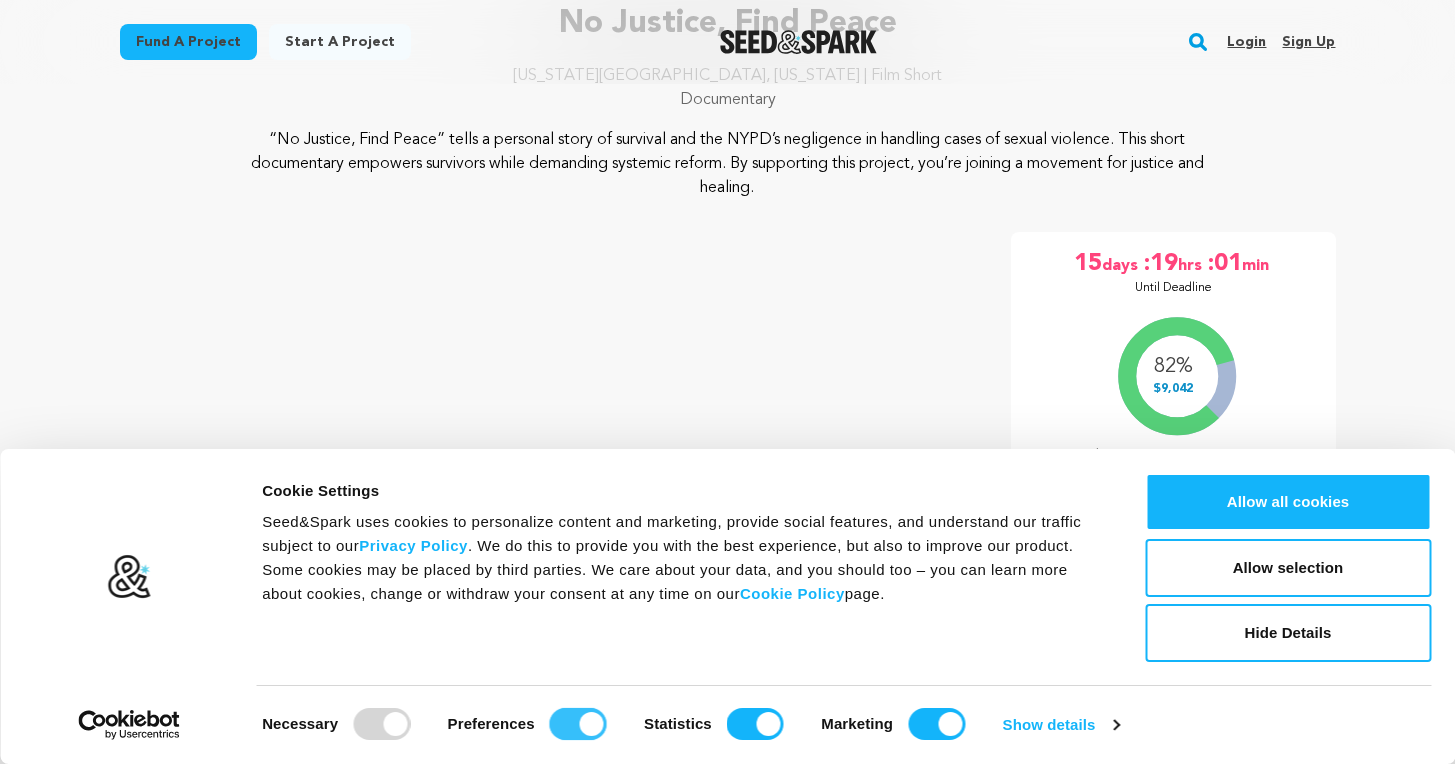 click on "Preferences" at bounding box center (578, 724) 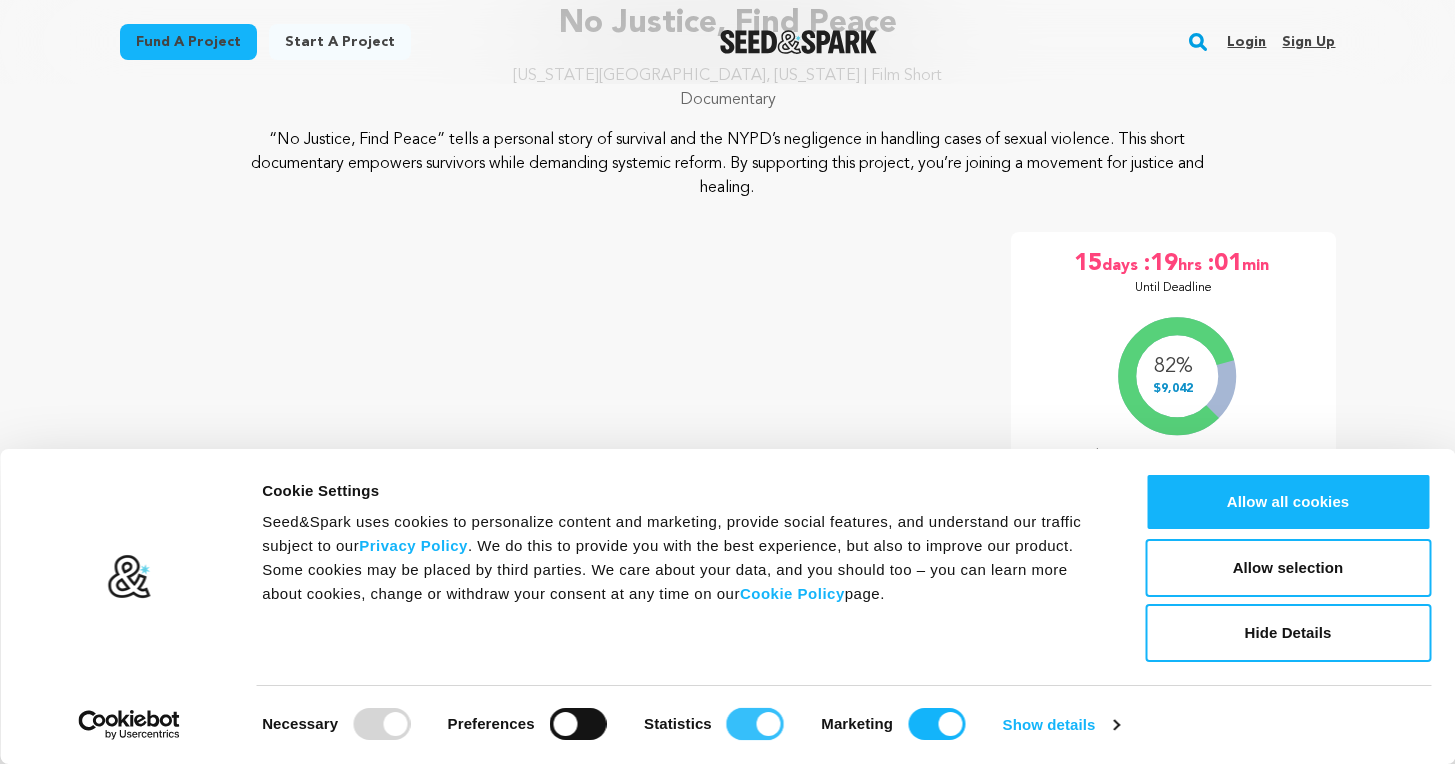 click on "Statistics" at bounding box center (755, 724) 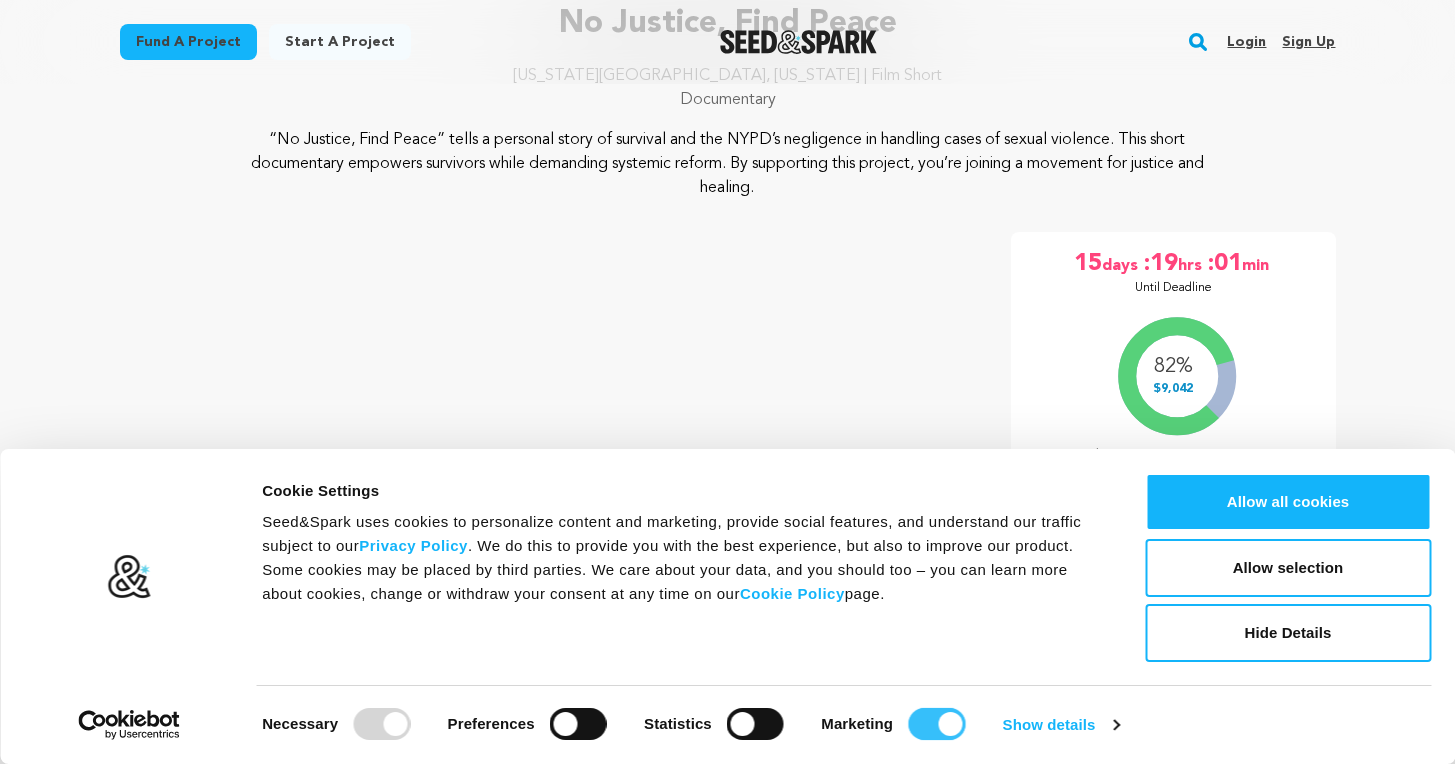 click on "Marketing" at bounding box center [936, 724] 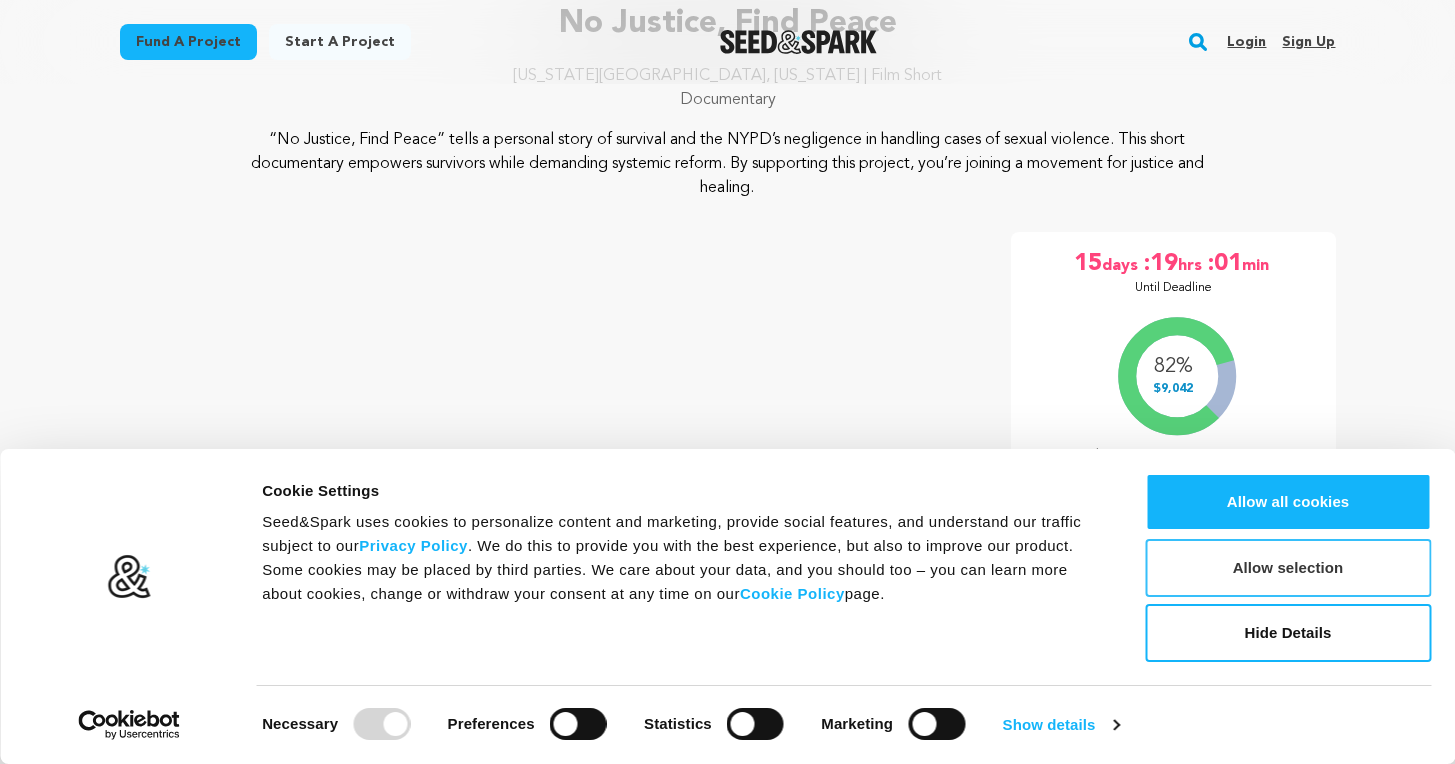 click on "Allow selection" at bounding box center [1288, 568] 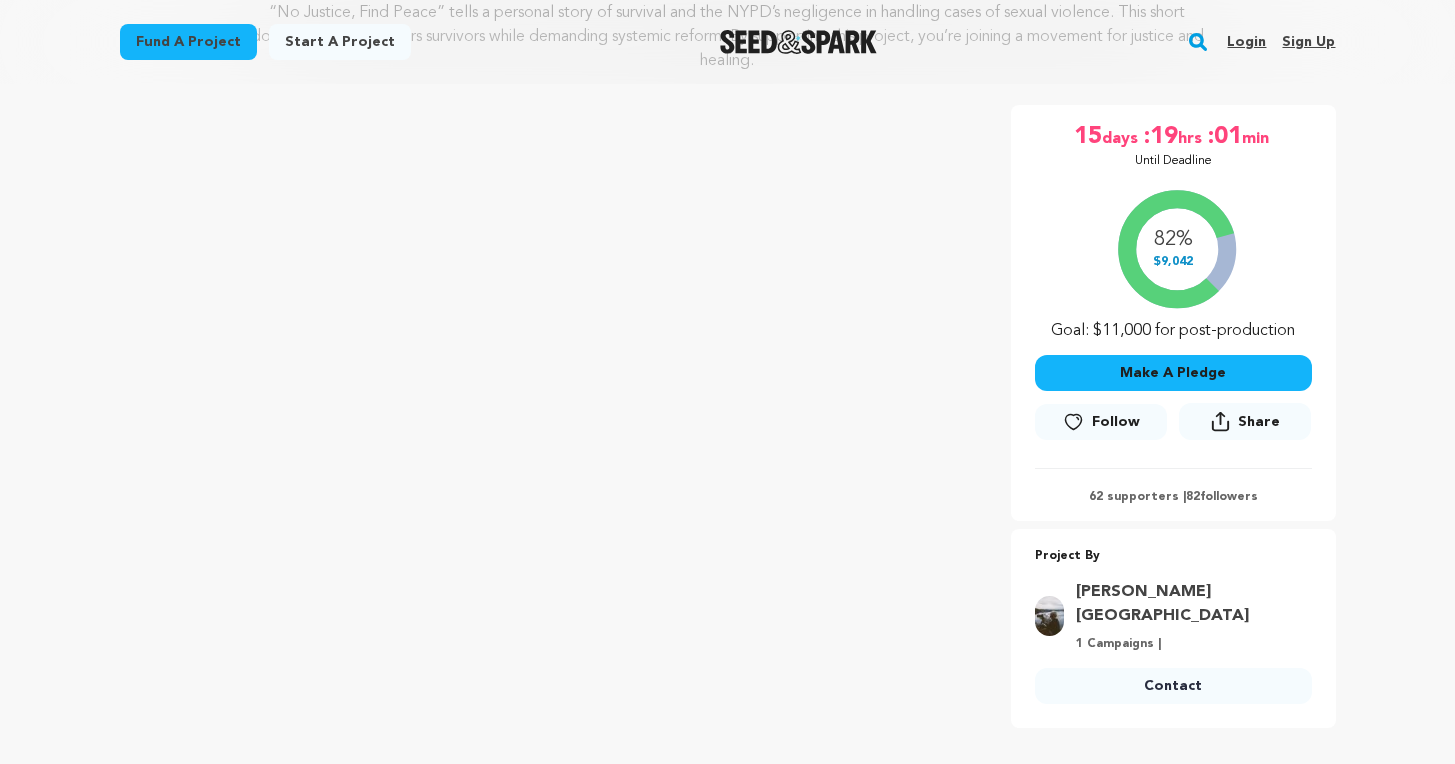scroll, scrollTop: 306, scrollLeft: 0, axis: vertical 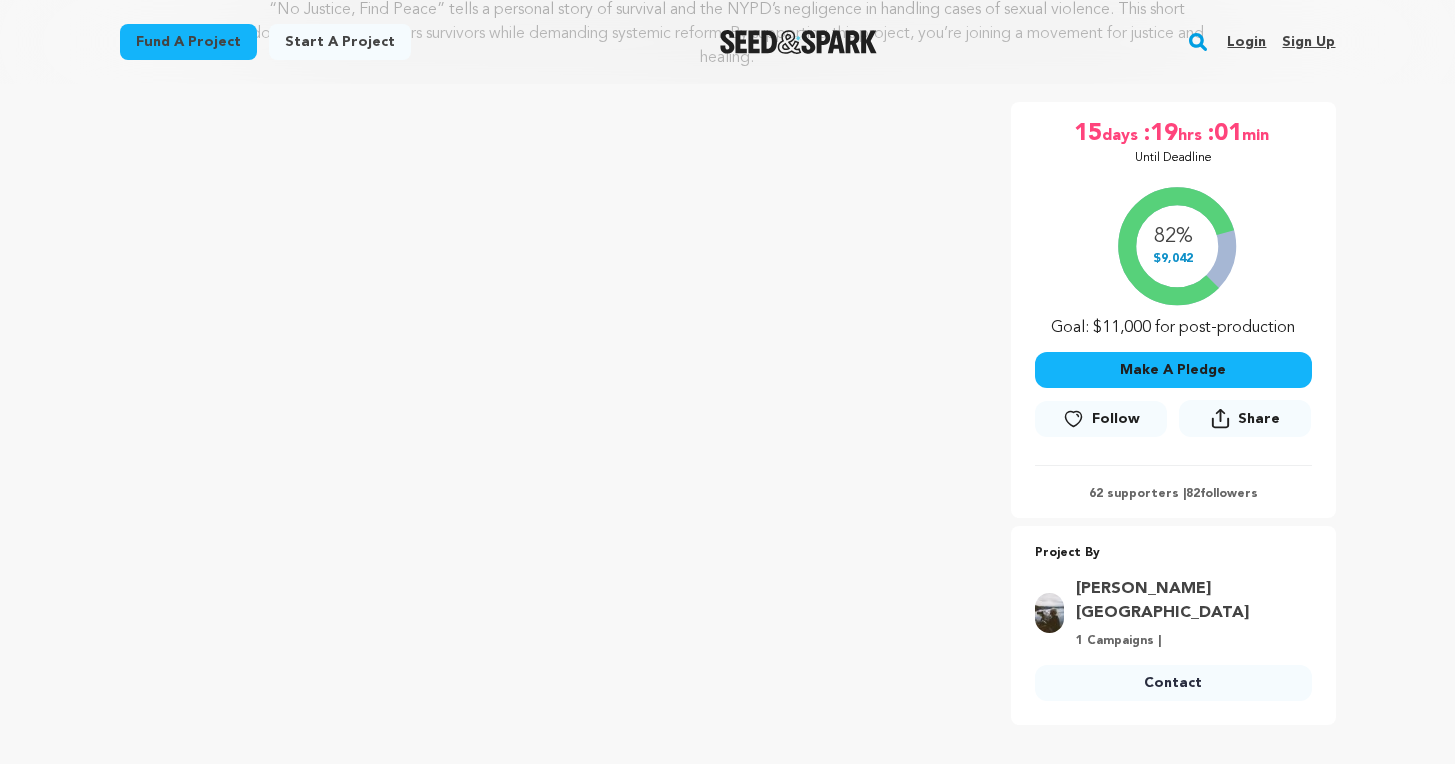click on "Make A Pledge" at bounding box center (1173, 370) 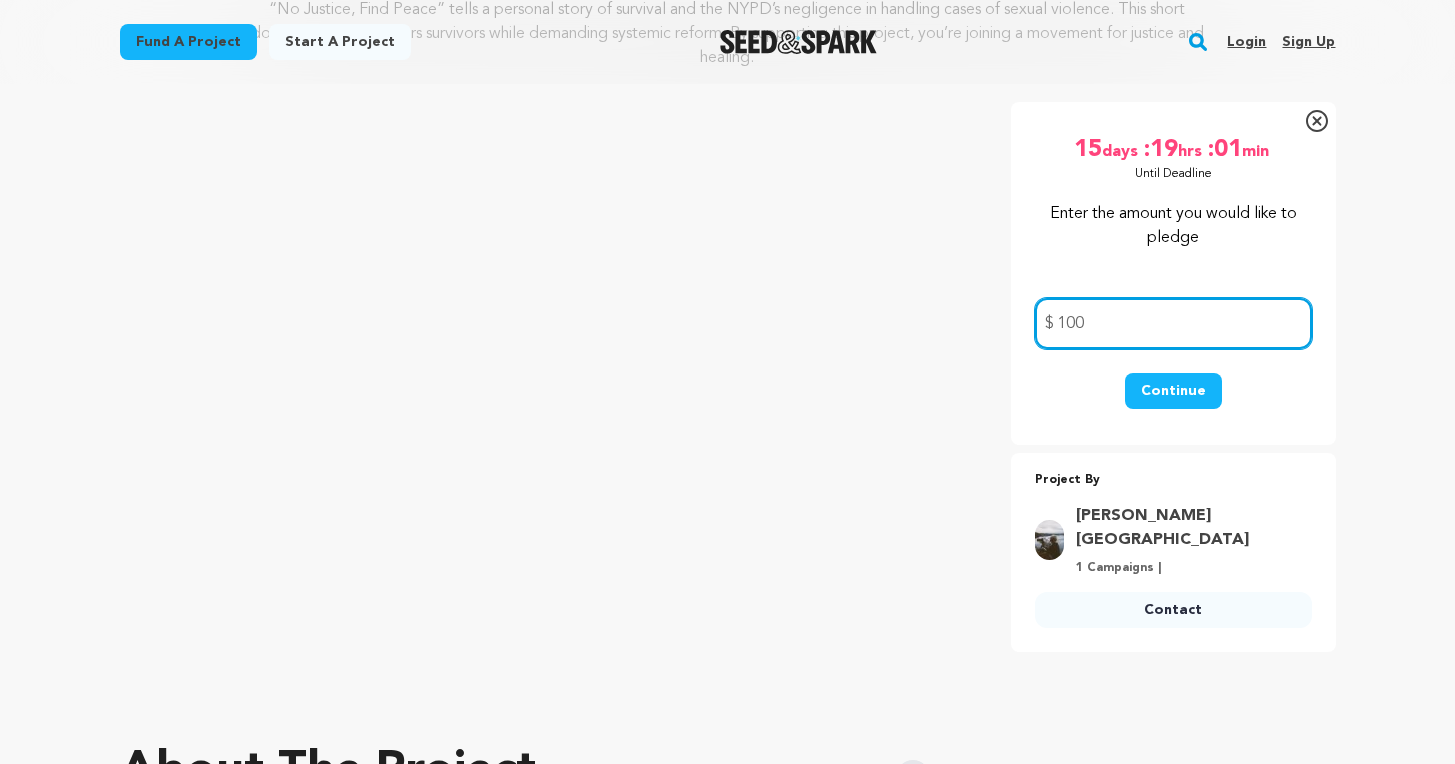 type on "100" 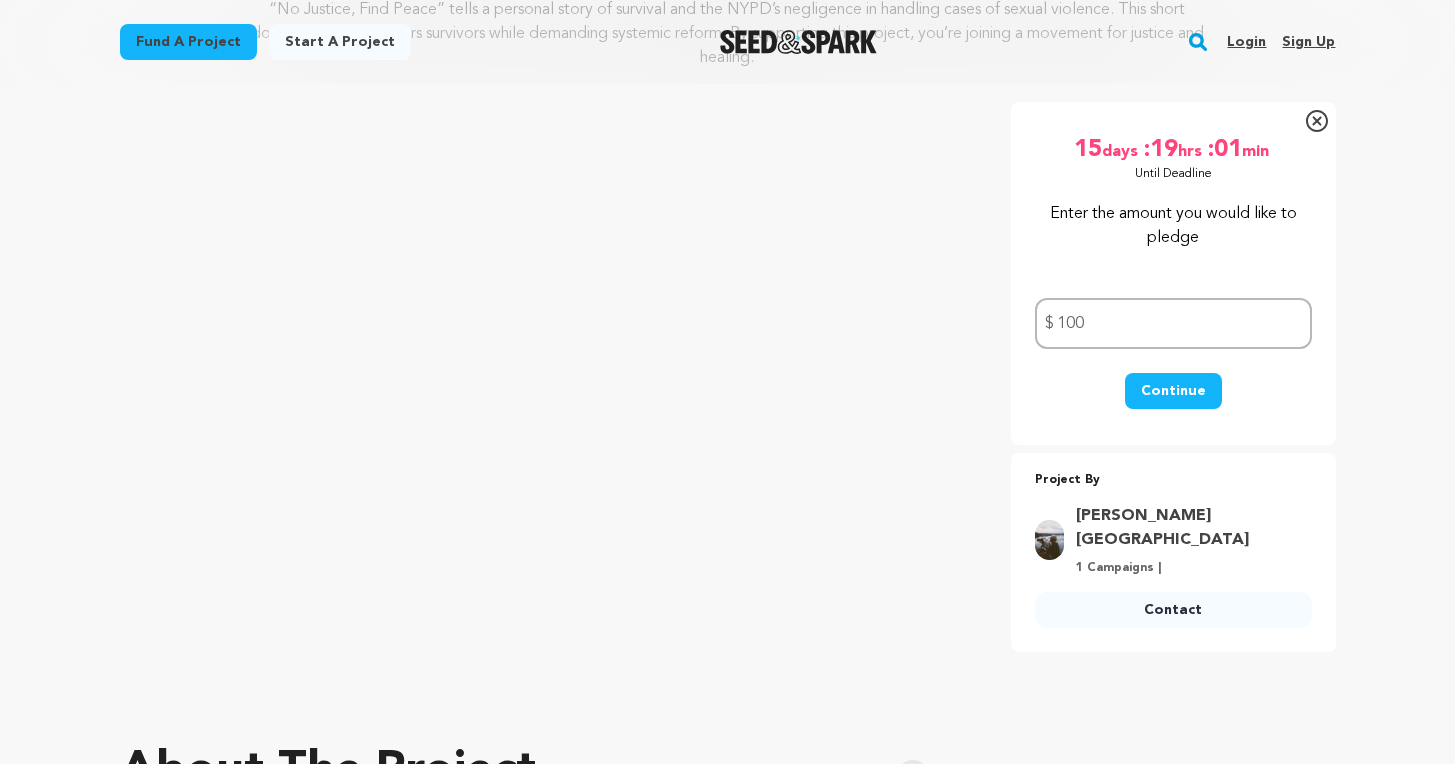 click on "Continue" at bounding box center (1173, 395) 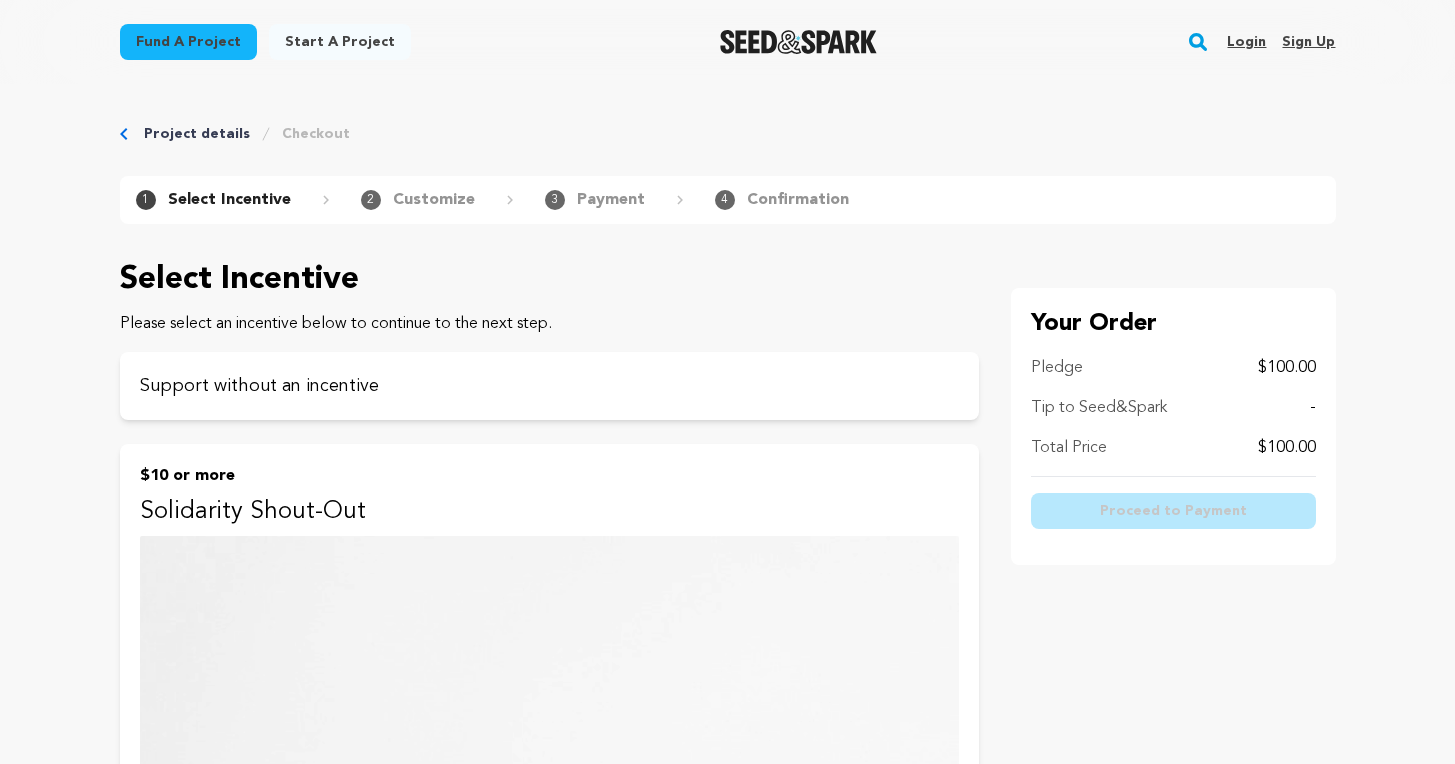 scroll, scrollTop: 0, scrollLeft: 0, axis: both 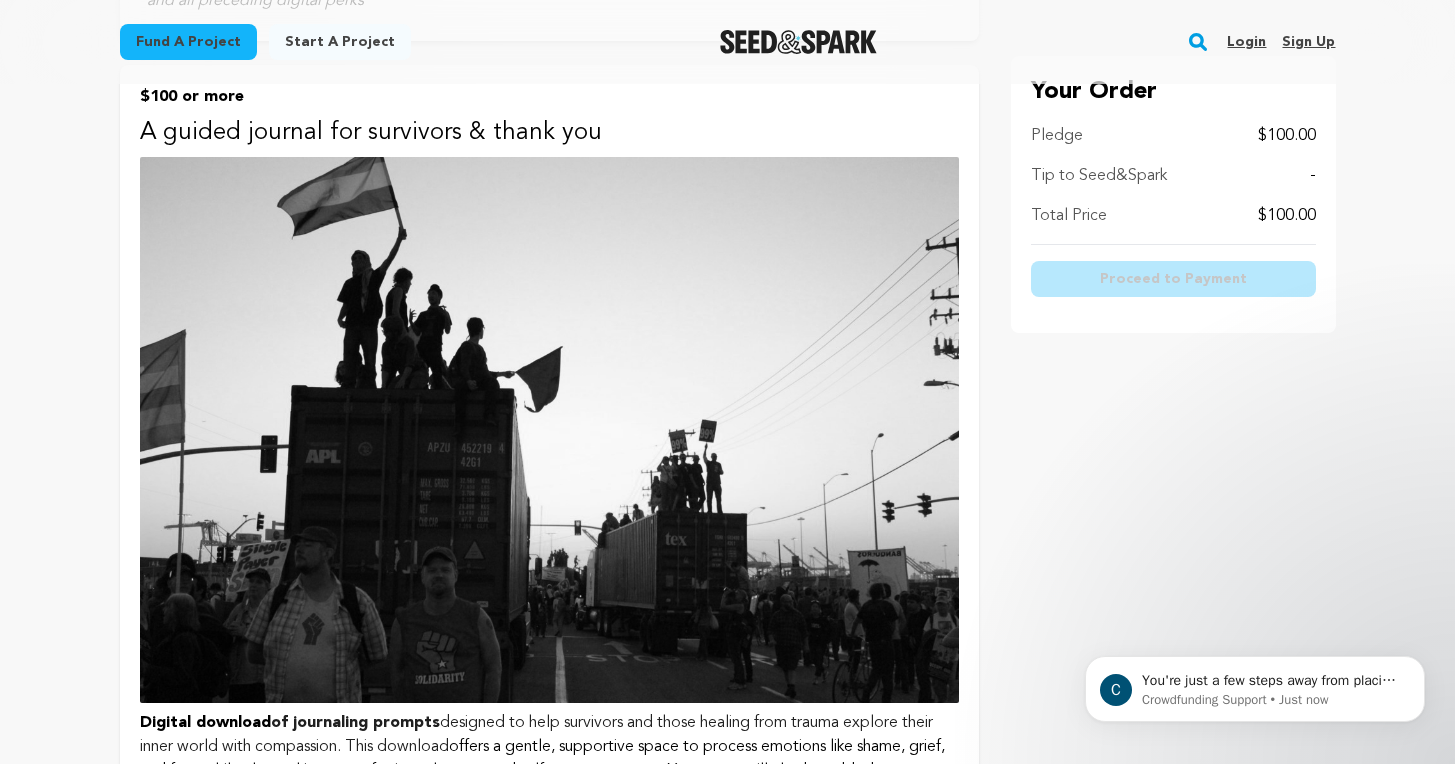 click on "A guided journal for survivors & thank you" at bounding box center [549, 133] 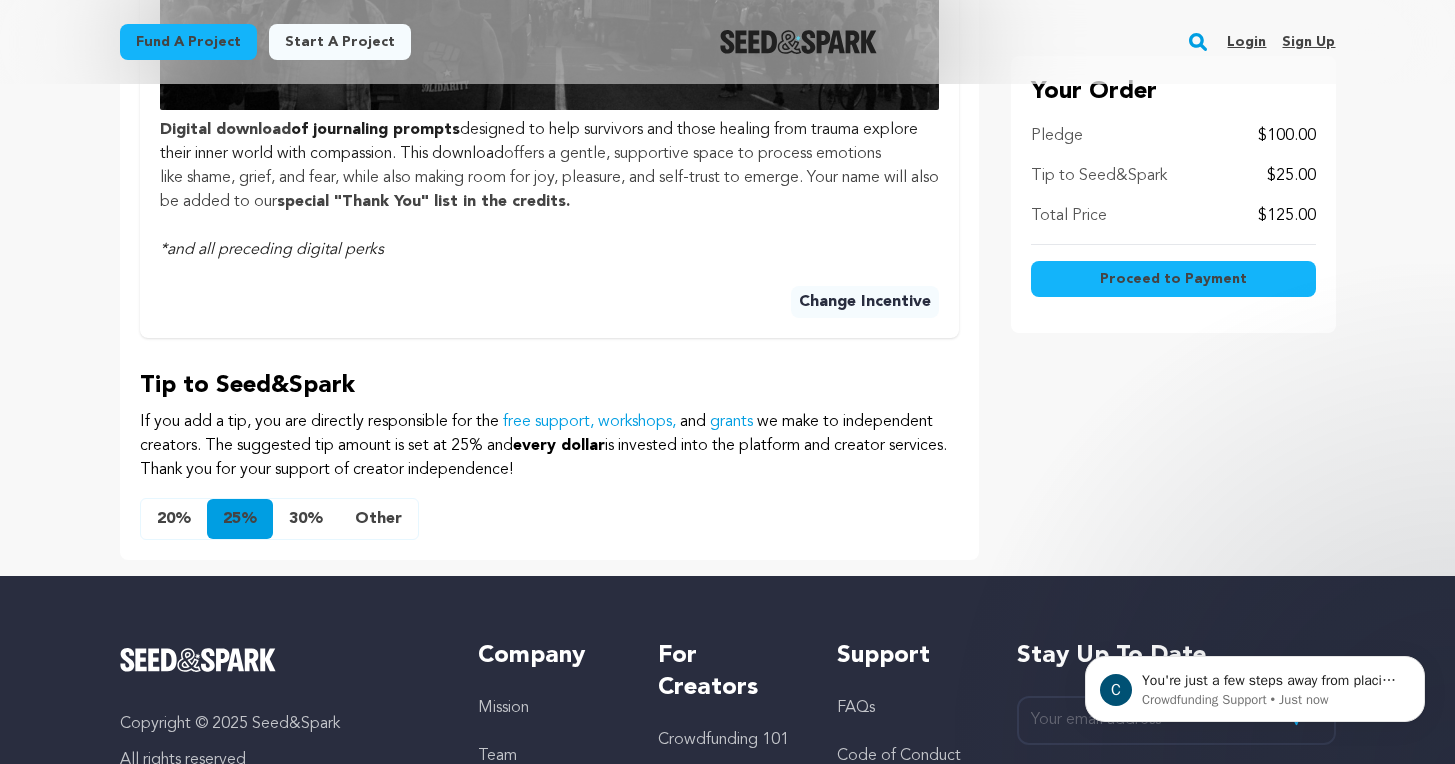 scroll, scrollTop: 1318, scrollLeft: 0, axis: vertical 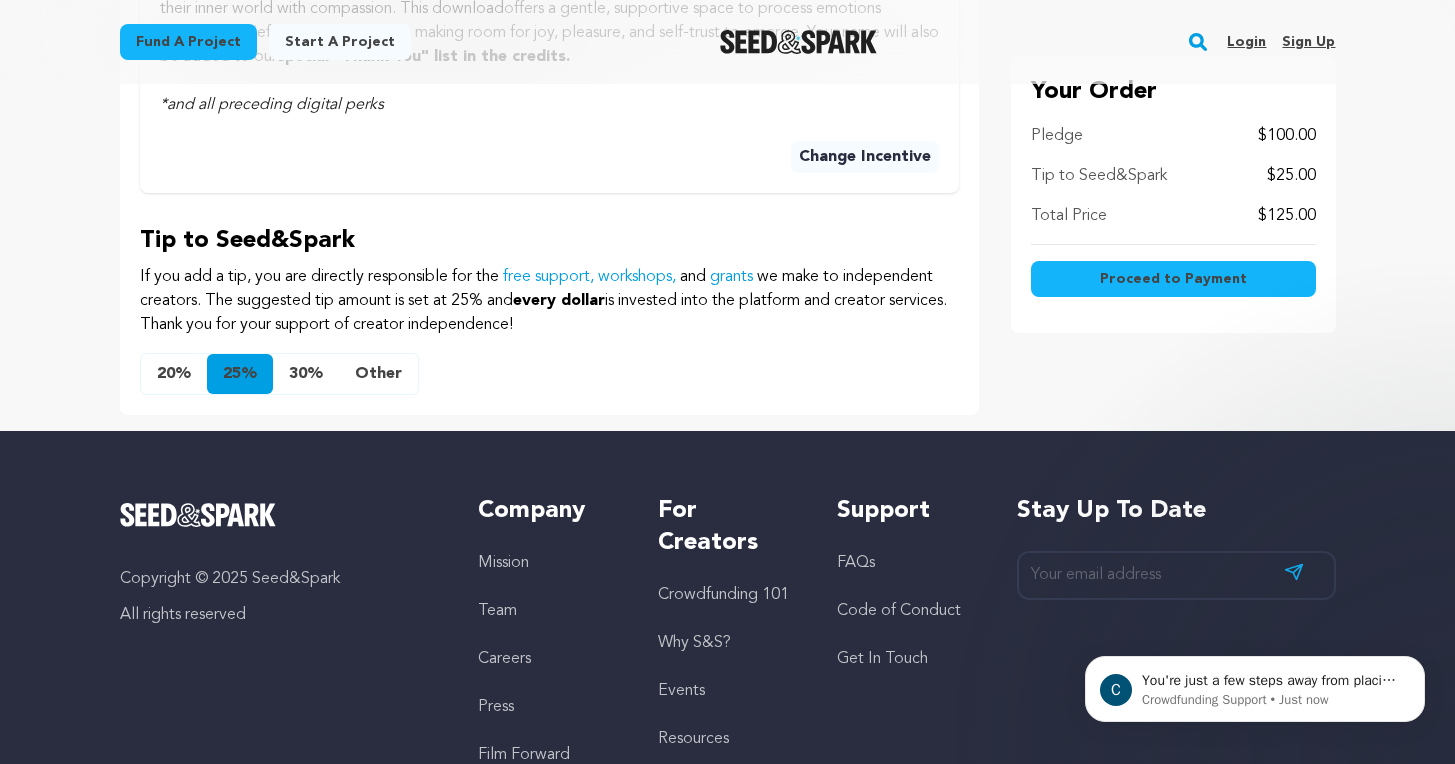 click on "Other" at bounding box center [378, 374] 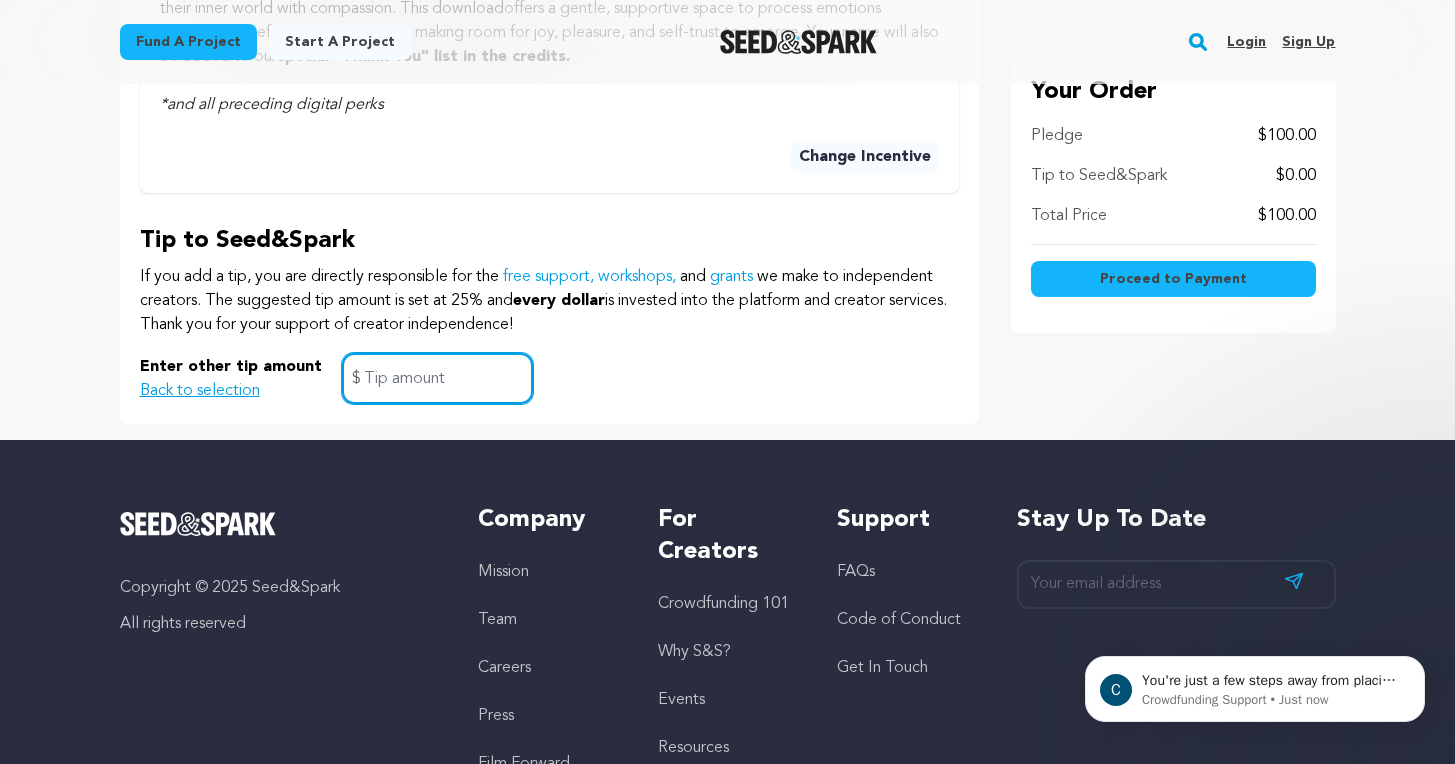 click at bounding box center (437, 378) 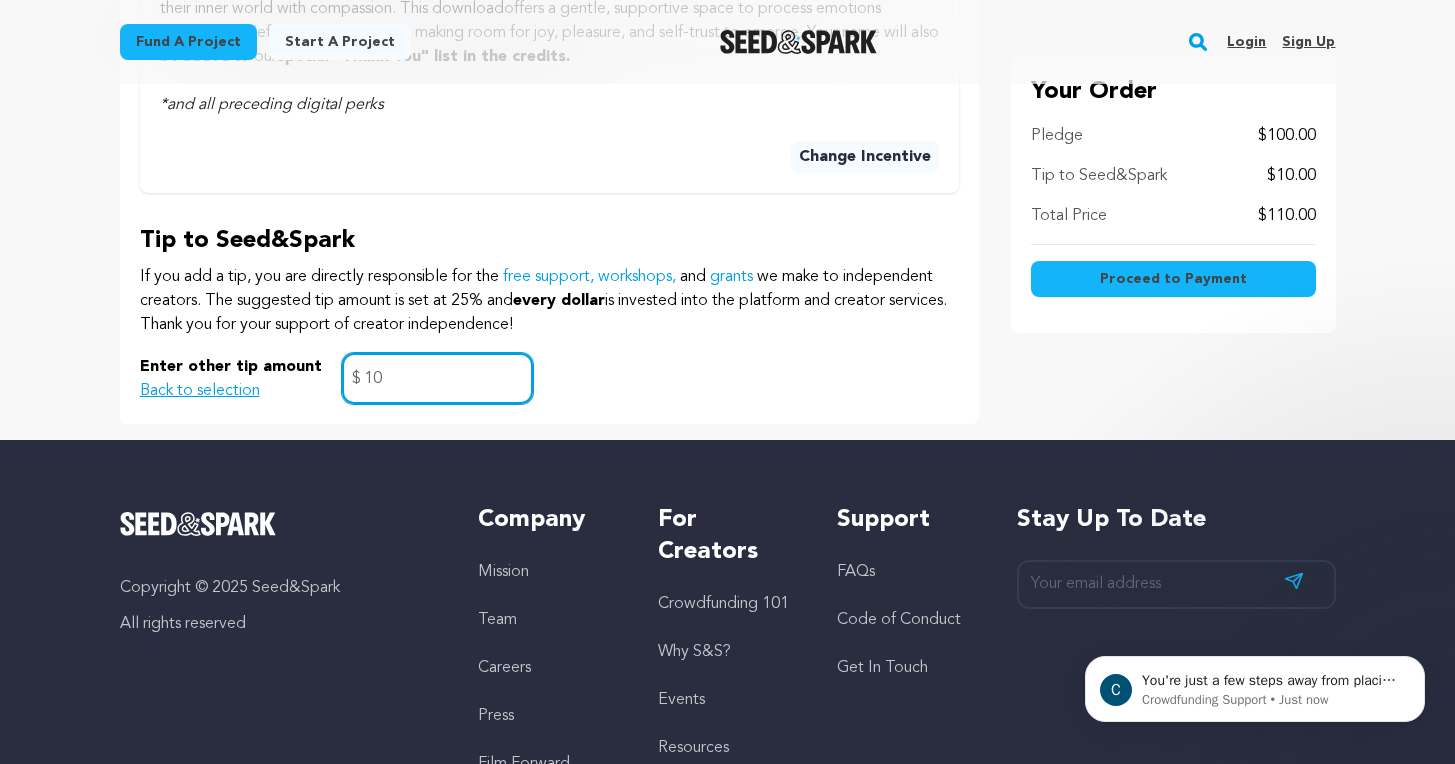 type on "10" 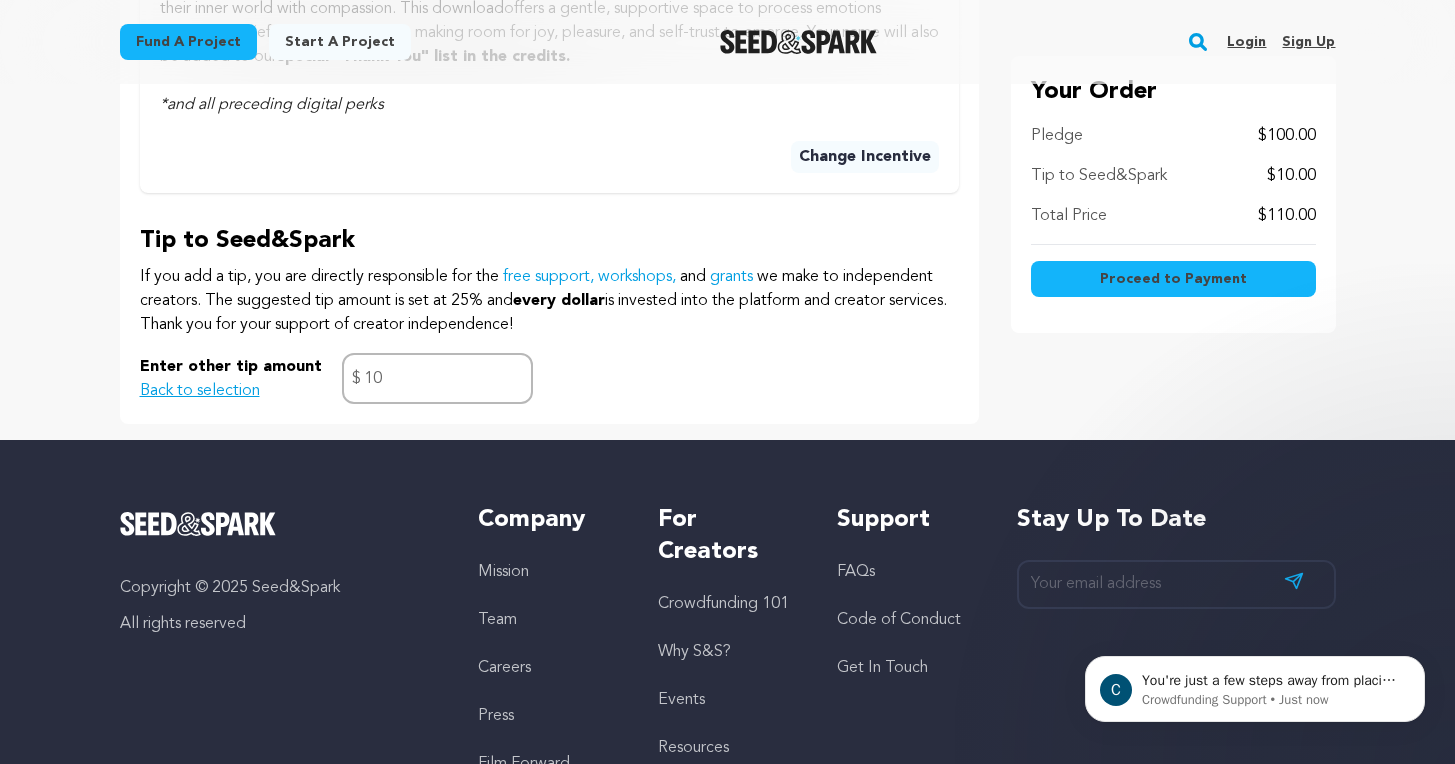 click on "Proceed to Payment" at bounding box center [1173, 279] 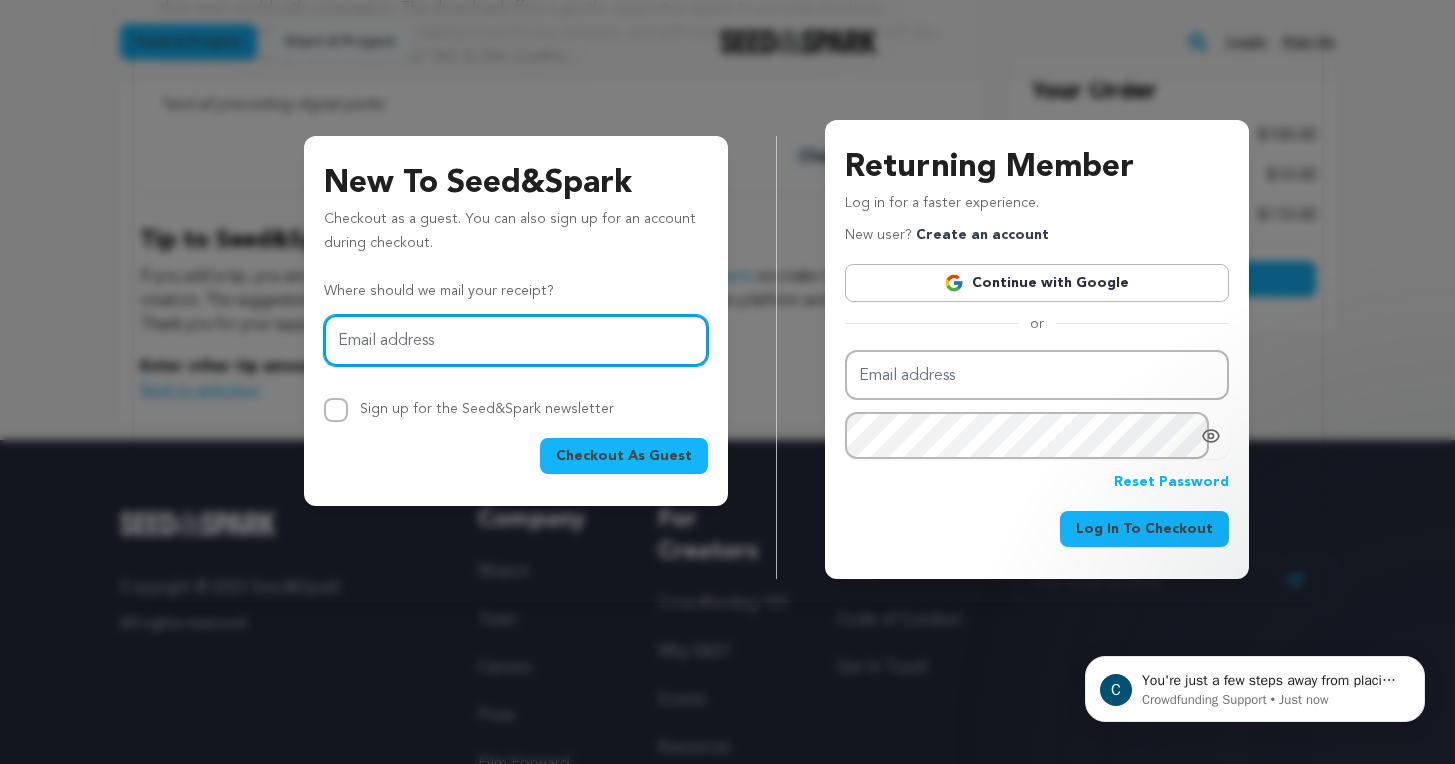 click on "Email address" at bounding box center [516, 340] 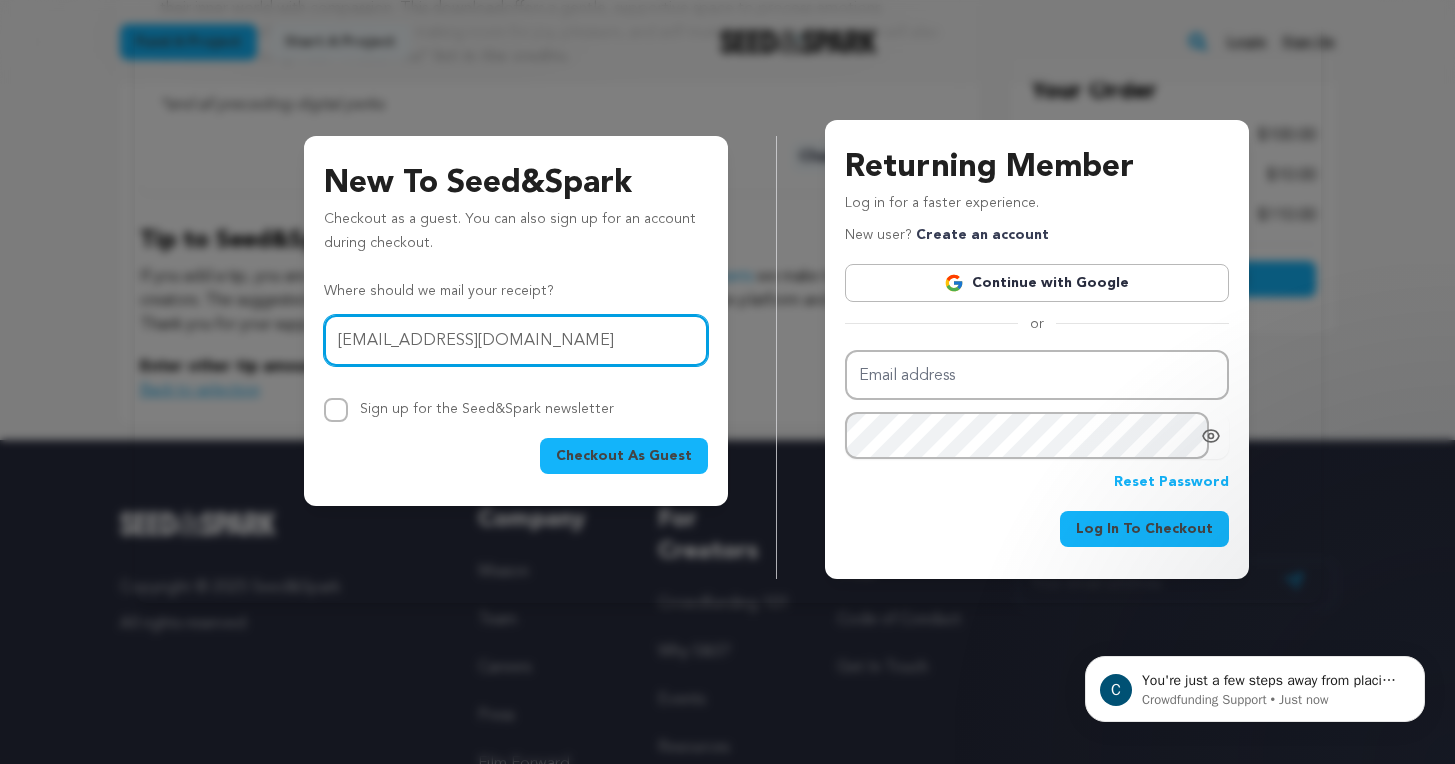 type on "[EMAIL_ADDRESS][DOMAIN_NAME]" 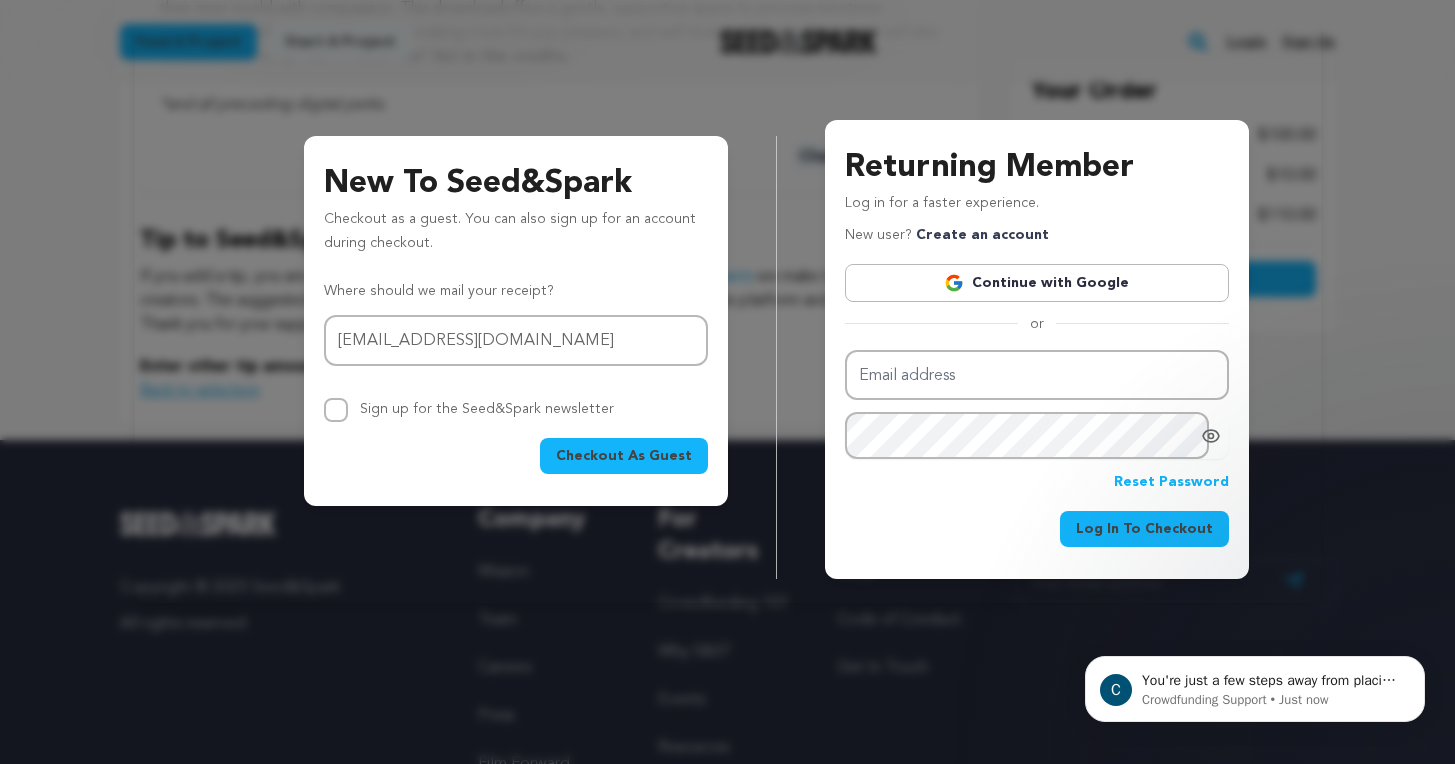 click on "Checkout As Guest" at bounding box center [624, 456] 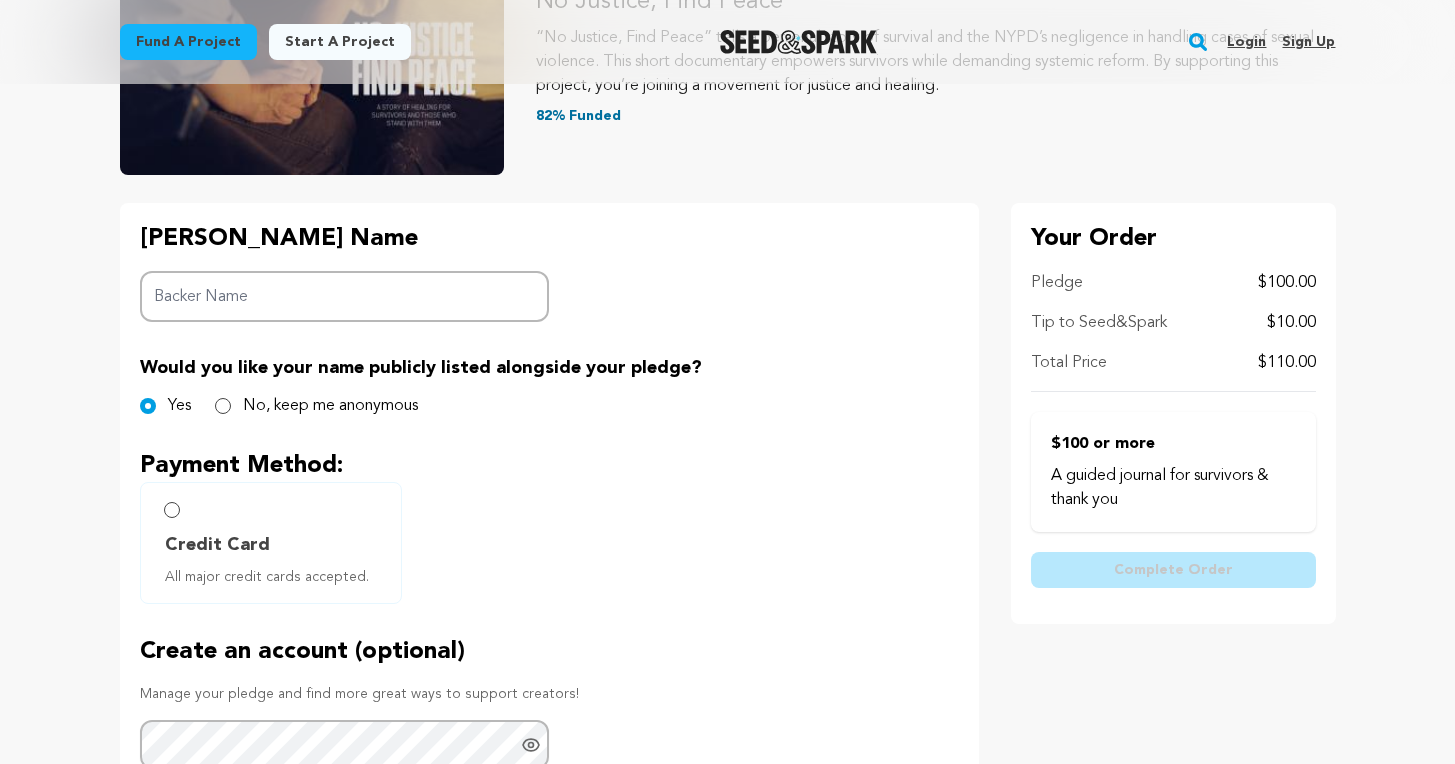 scroll, scrollTop: 395, scrollLeft: 0, axis: vertical 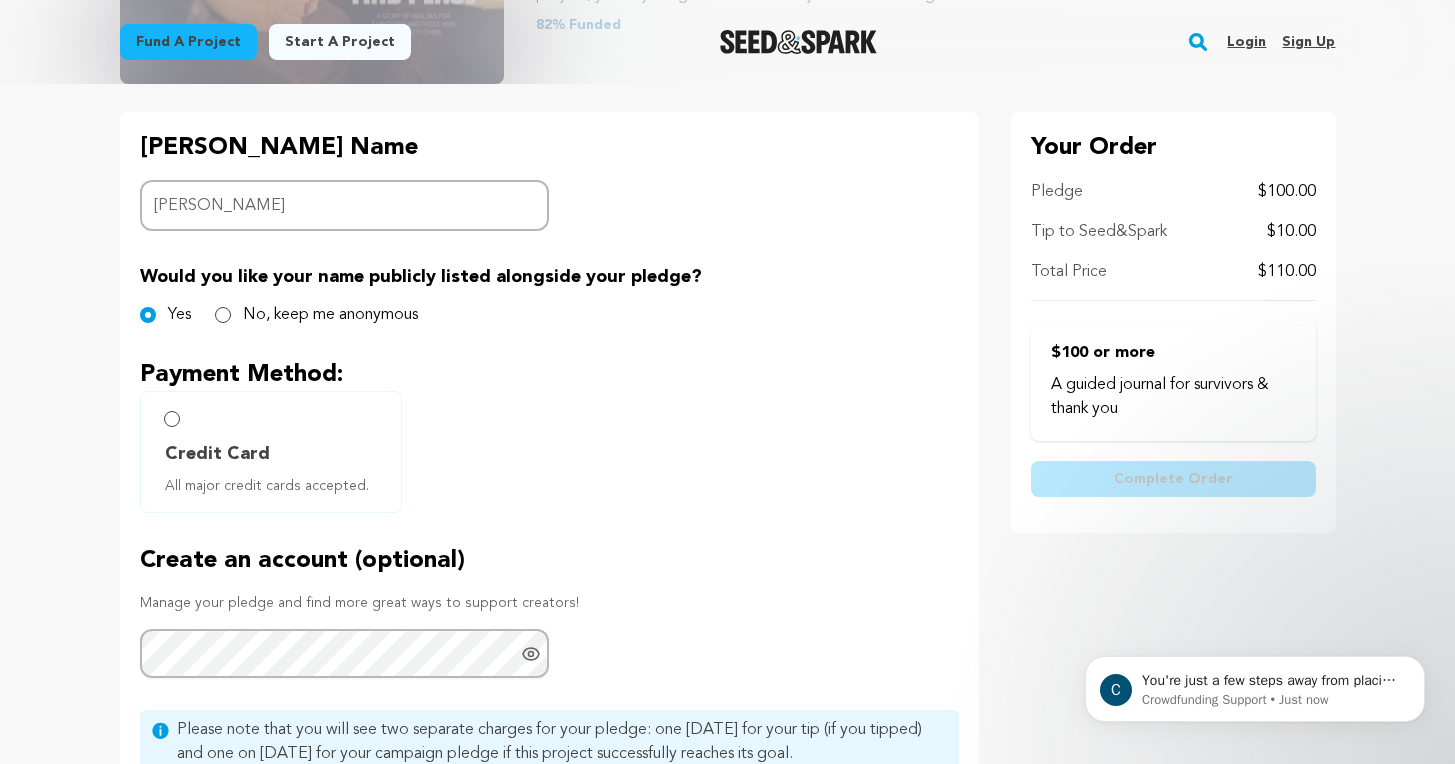 type on "Rebecca G" 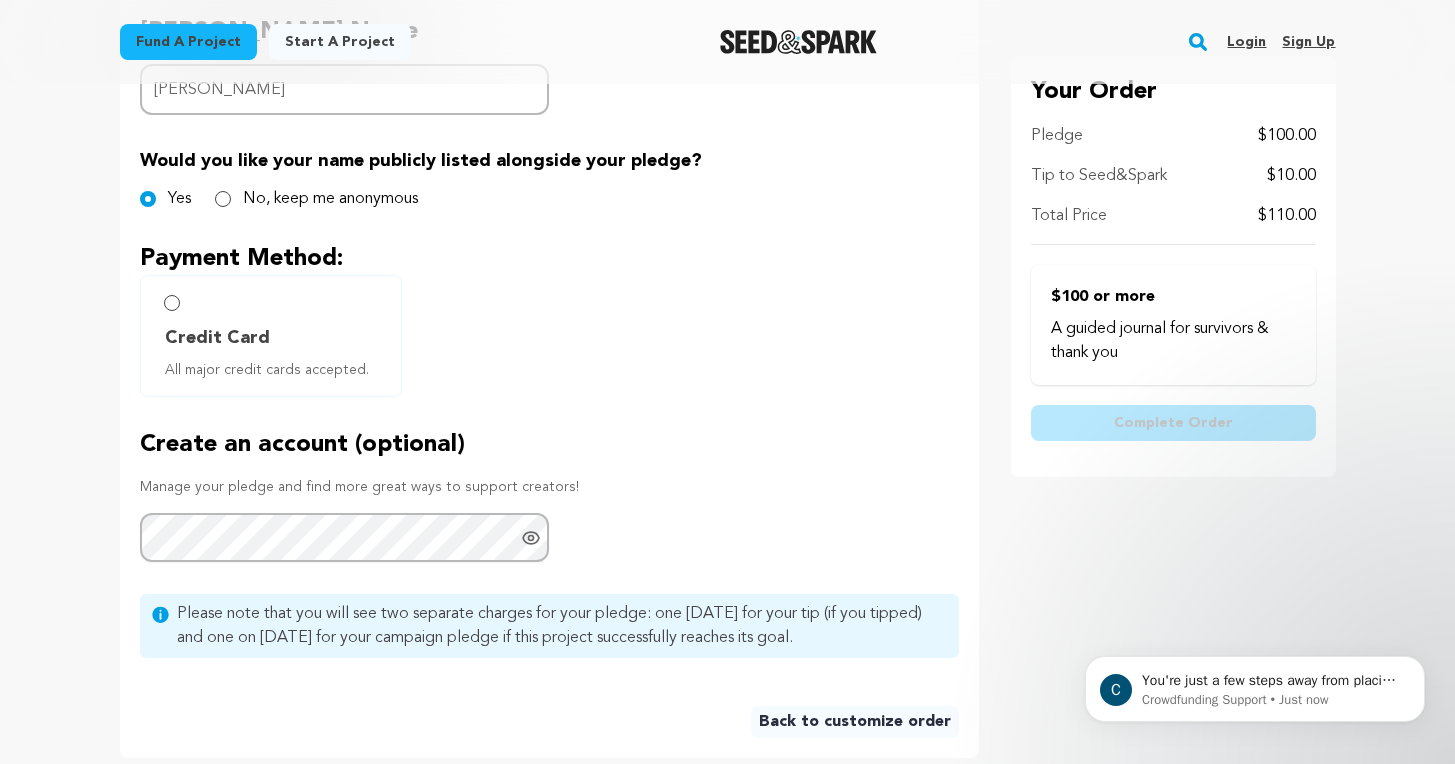 scroll, scrollTop: 515, scrollLeft: 0, axis: vertical 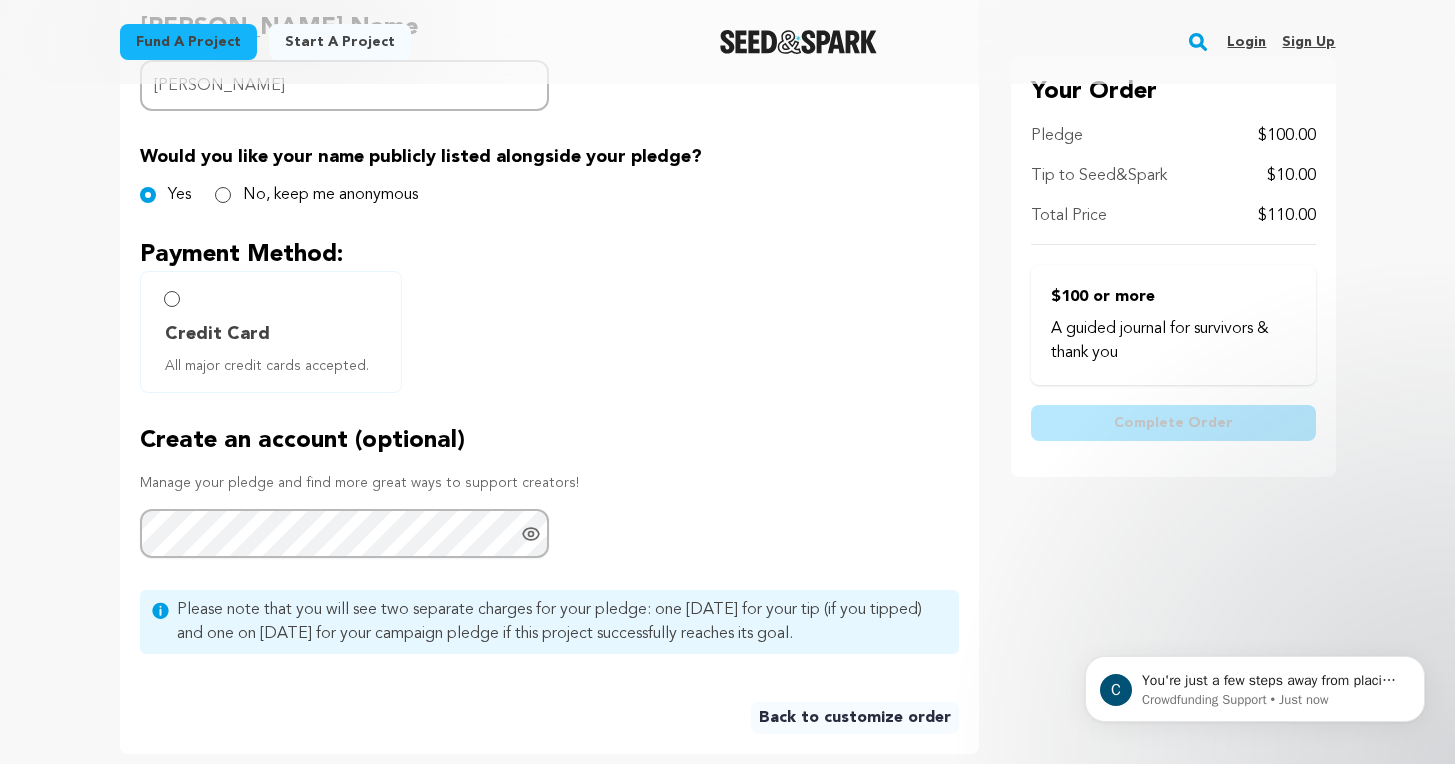 click on "Credit Card" at bounding box center (217, 334) 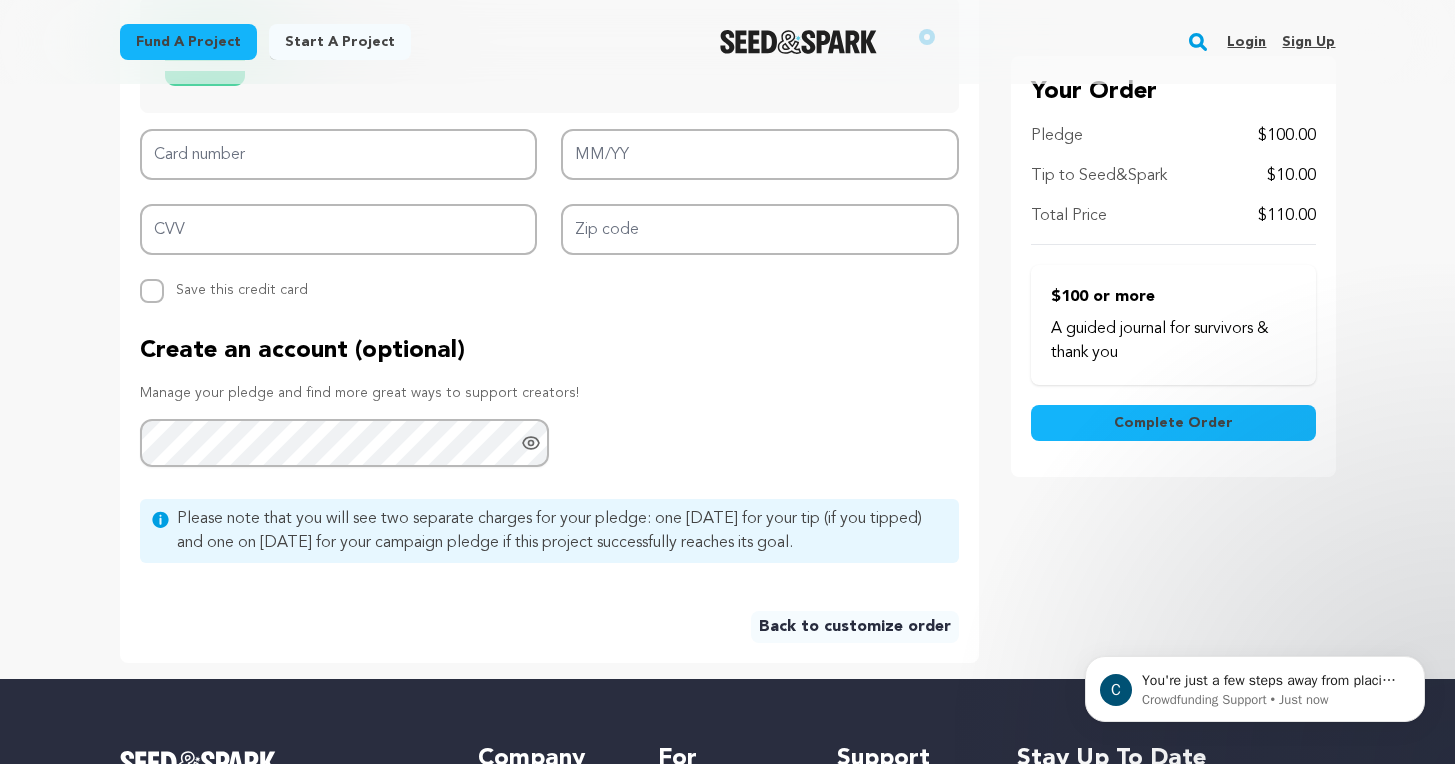 scroll, scrollTop: 1000, scrollLeft: 0, axis: vertical 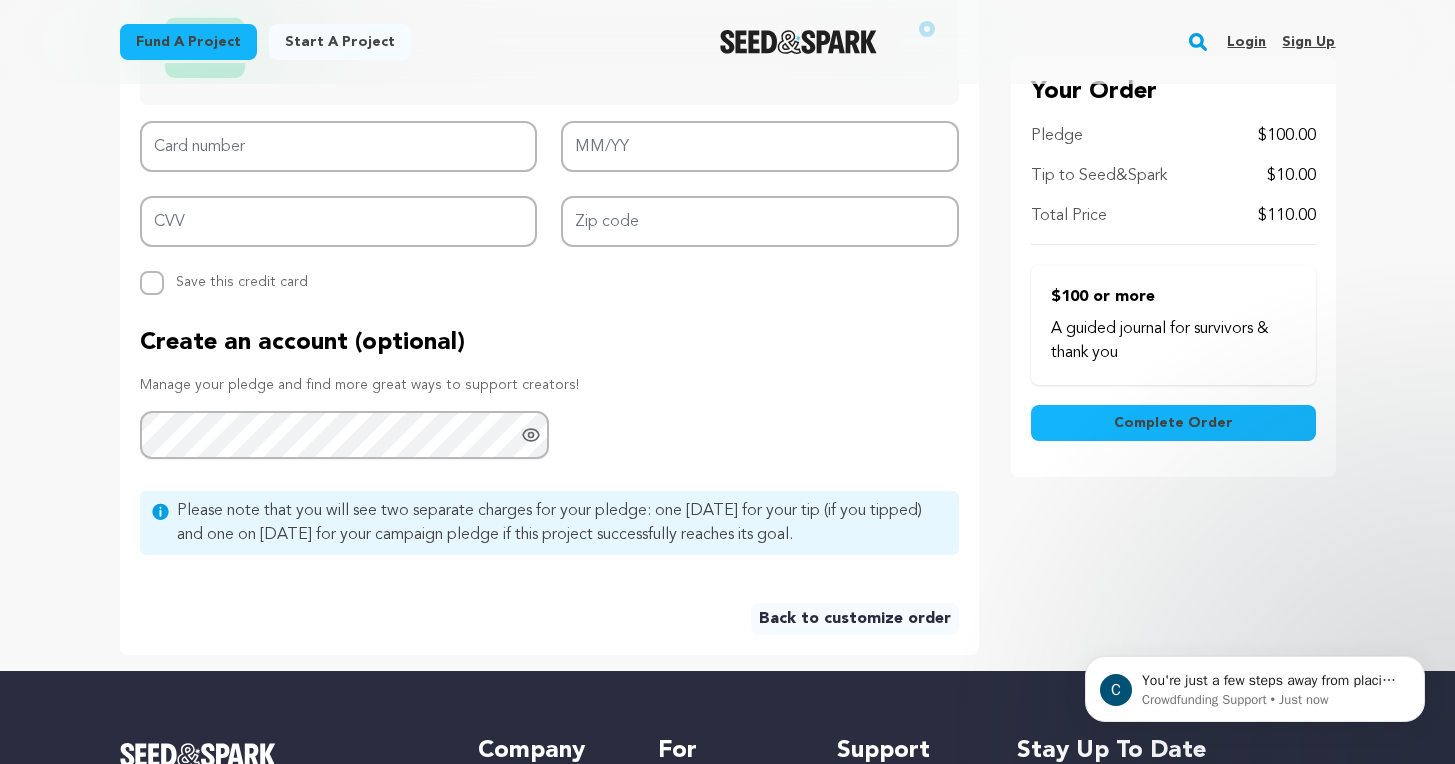 click on "Card number
MM/YY
CVV
Zip code
Replace saved credit card
Save this credit card" at bounding box center [549, 208] 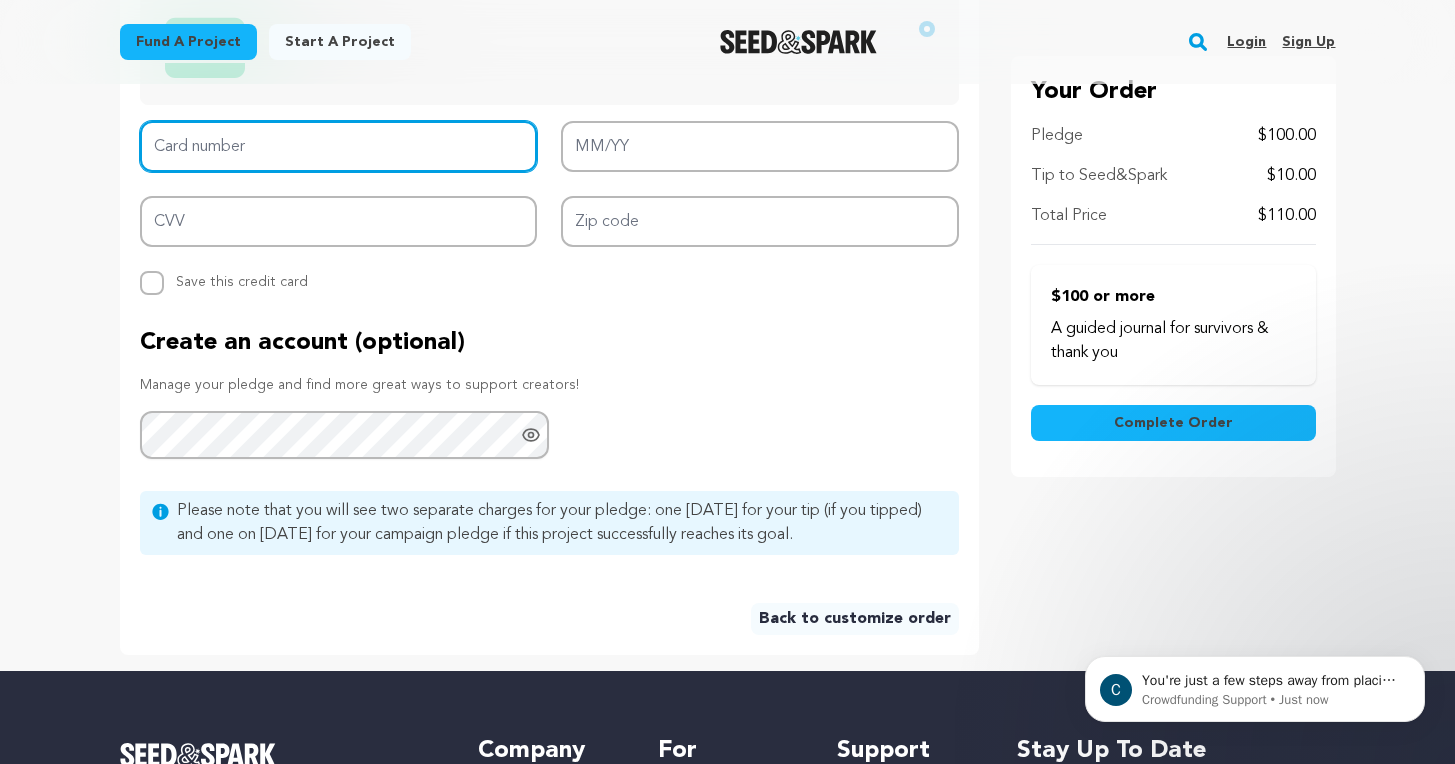 click on "Card number" at bounding box center [339, 146] 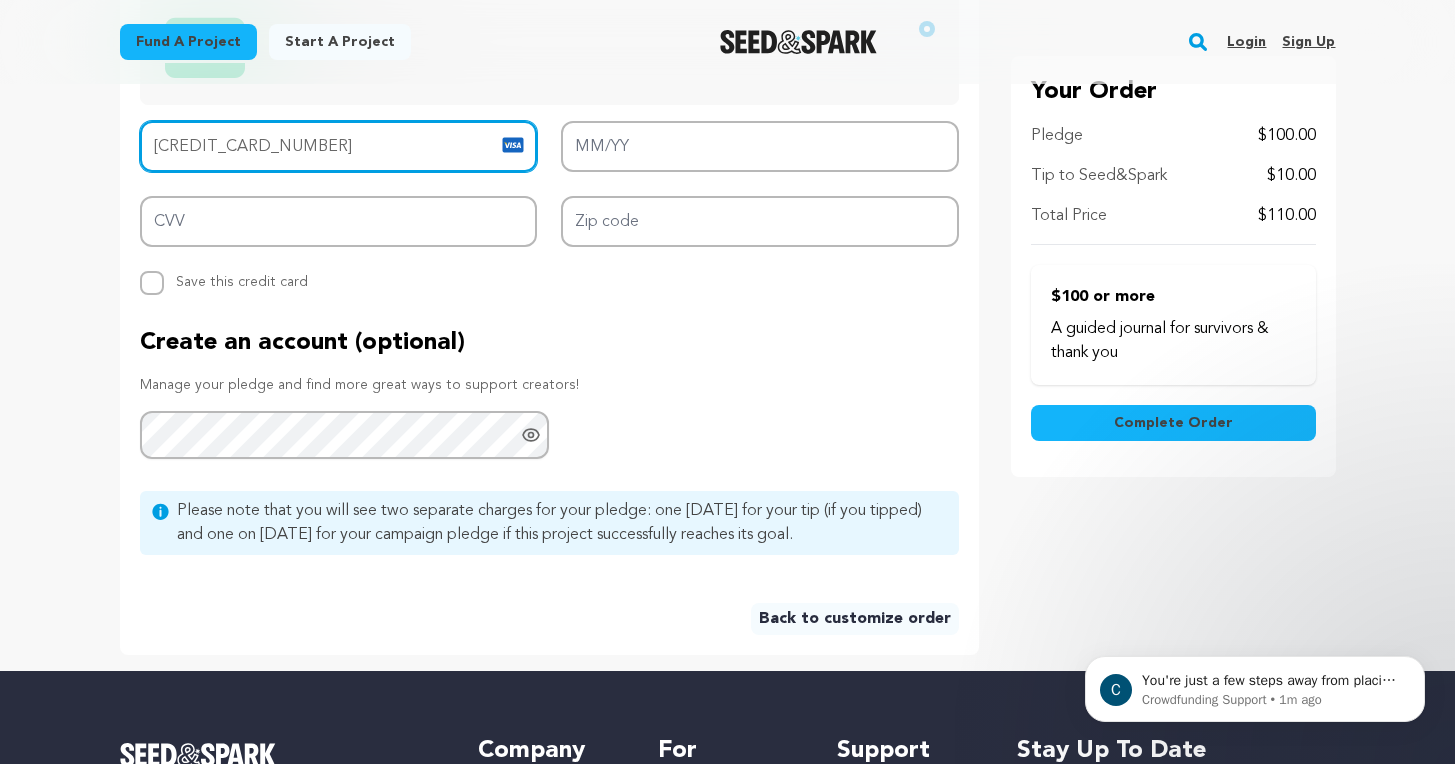 type on "4154 1797 5142 3367" 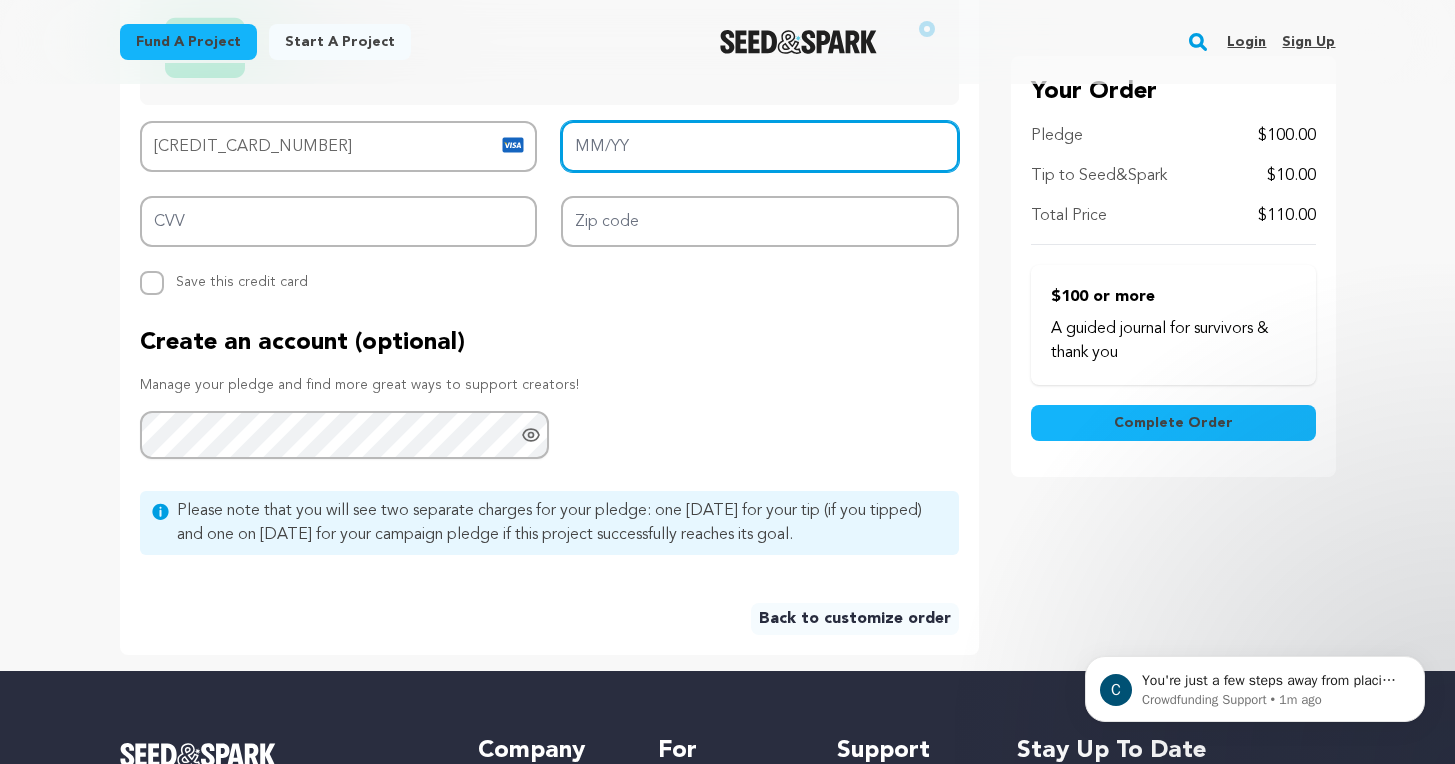 click on "MM/YY" at bounding box center (760, 146) 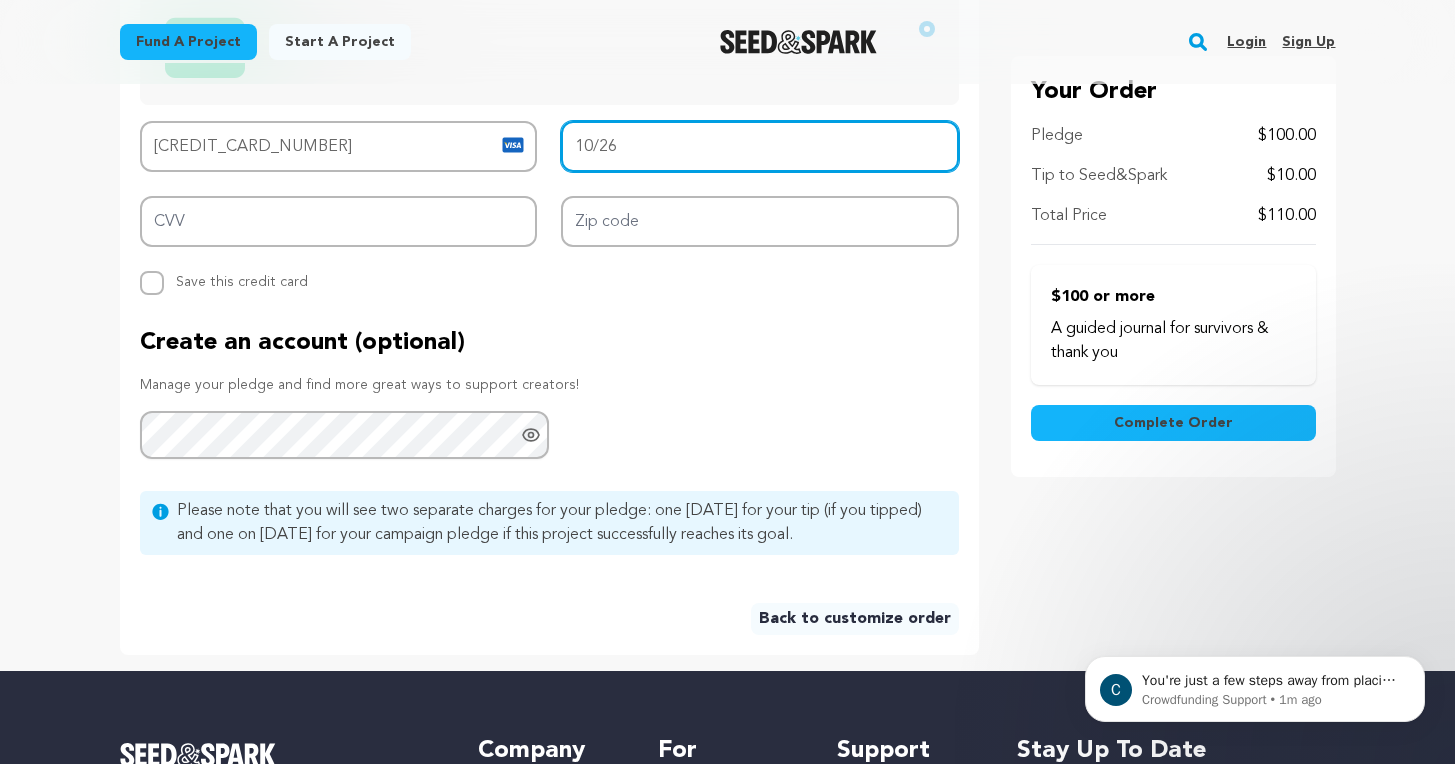 type on "10/26" 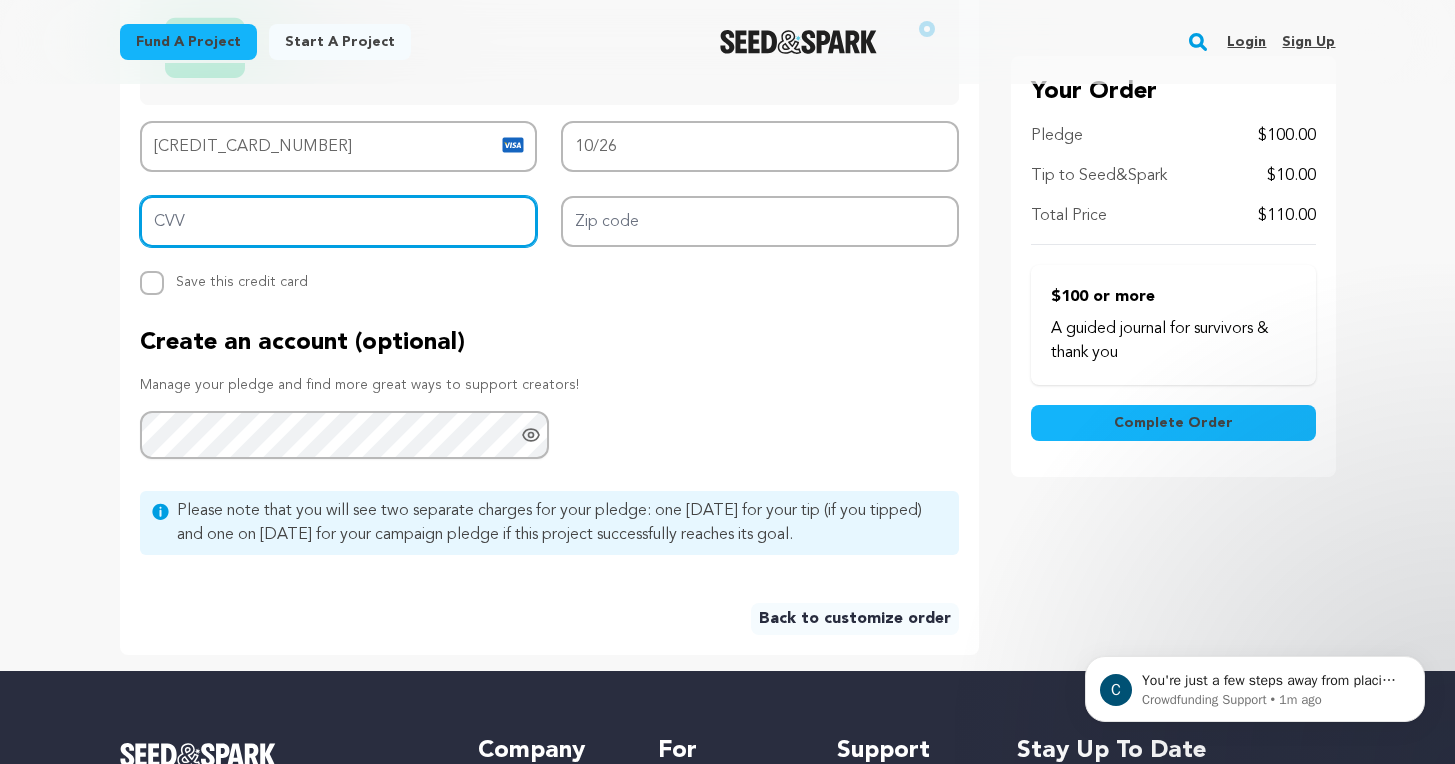 click on "CVV" at bounding box center (339, 221) 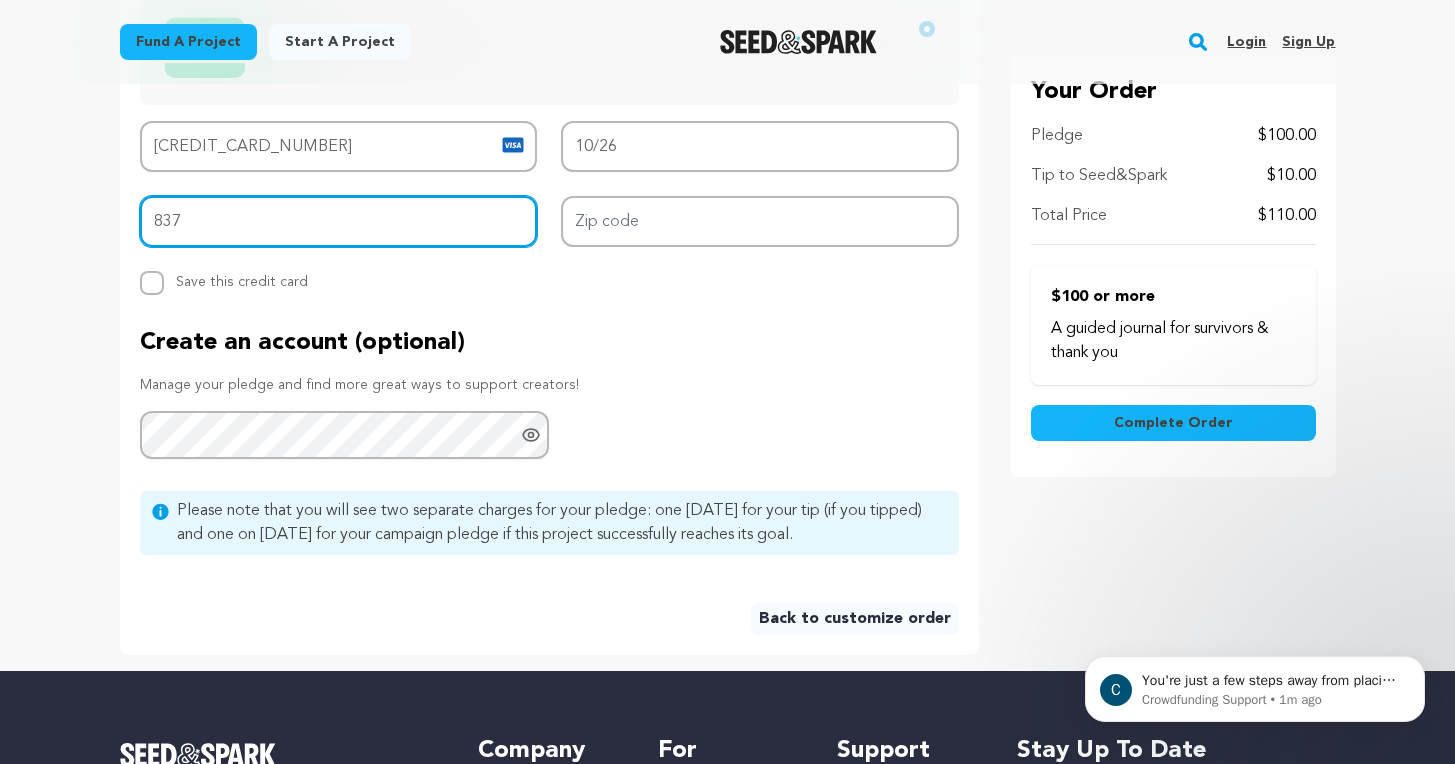 type on "837" 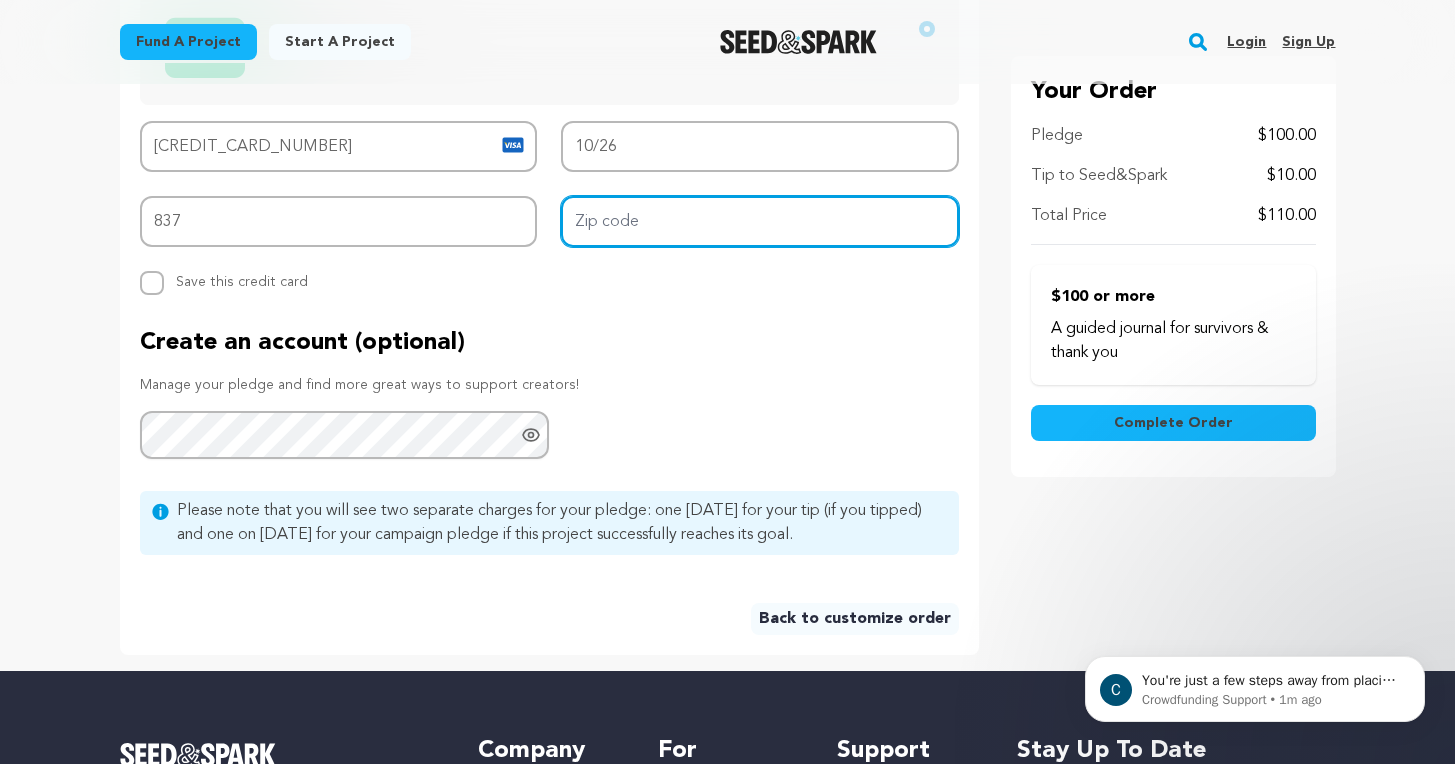 click on "Zip code" at bounding box center [760, 221] 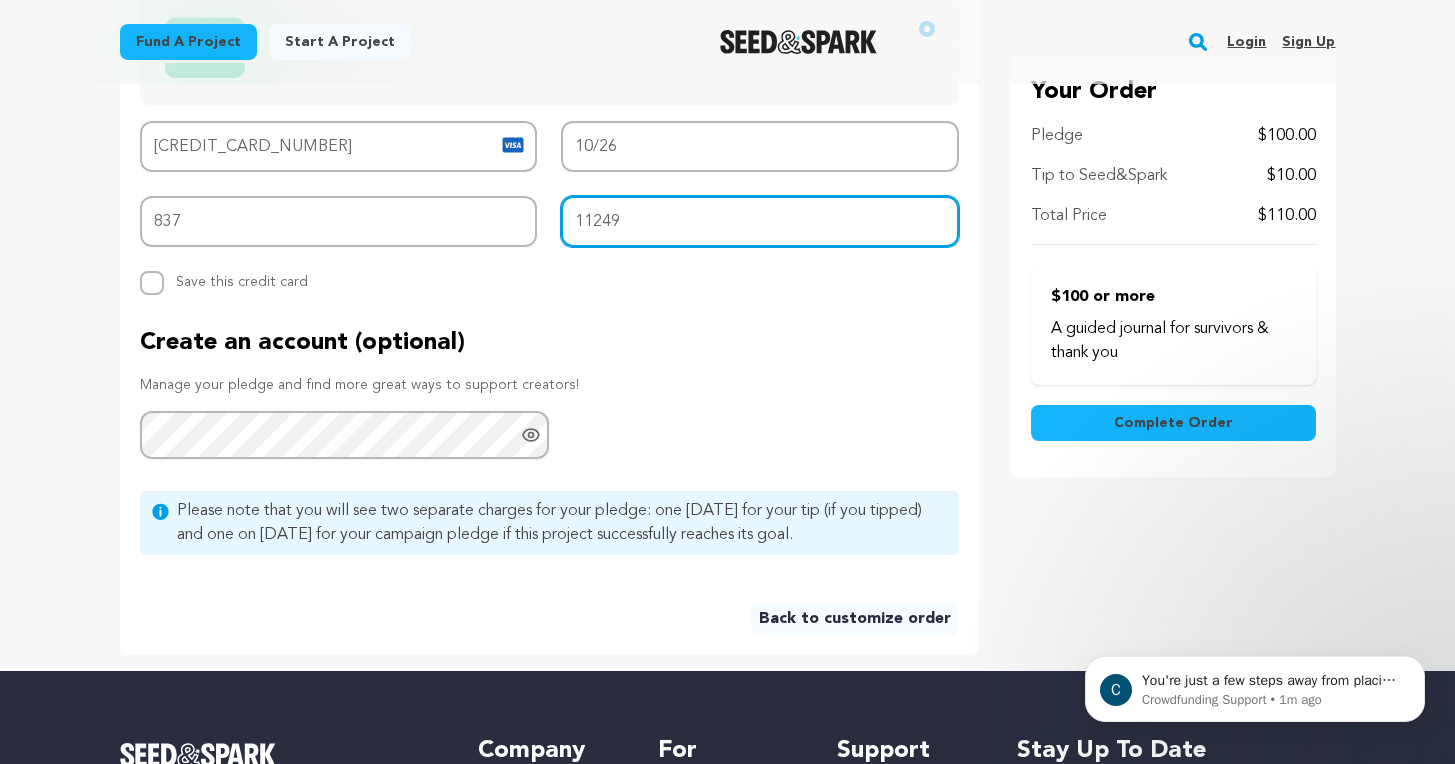 type on "11249" 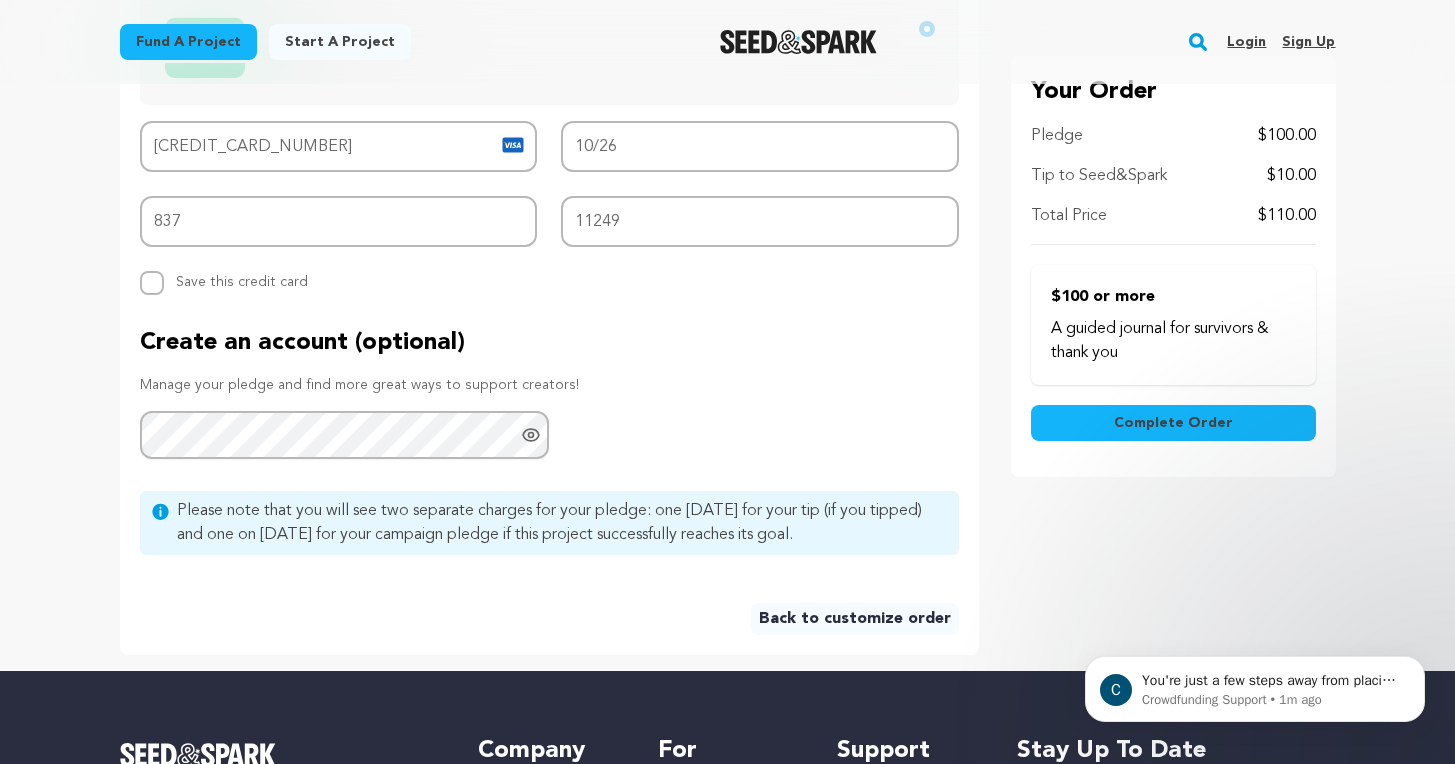 click on "Complete Order" at bounding box center (1173, 423) 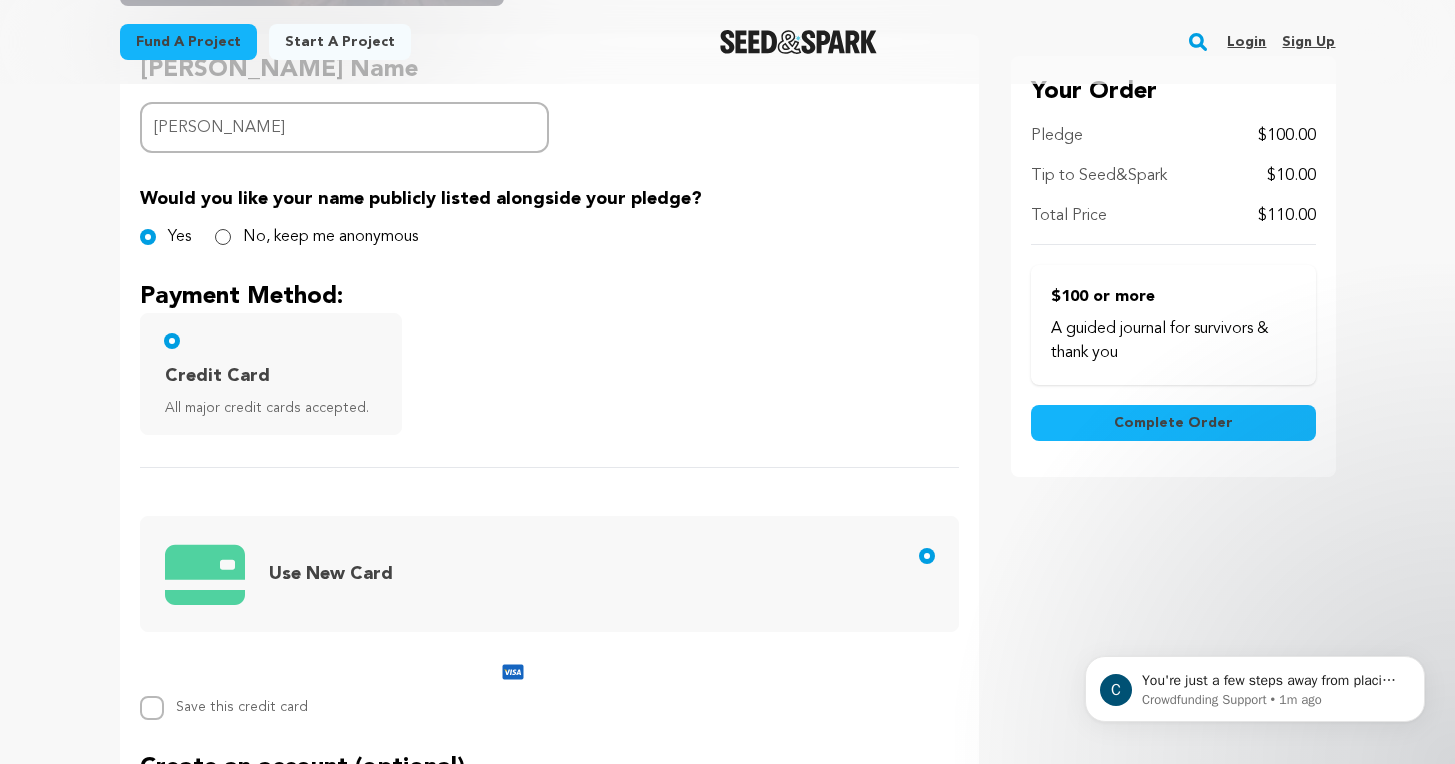 scroll, scrollTop: 453, scrollLeft: 0, axis: vertical 